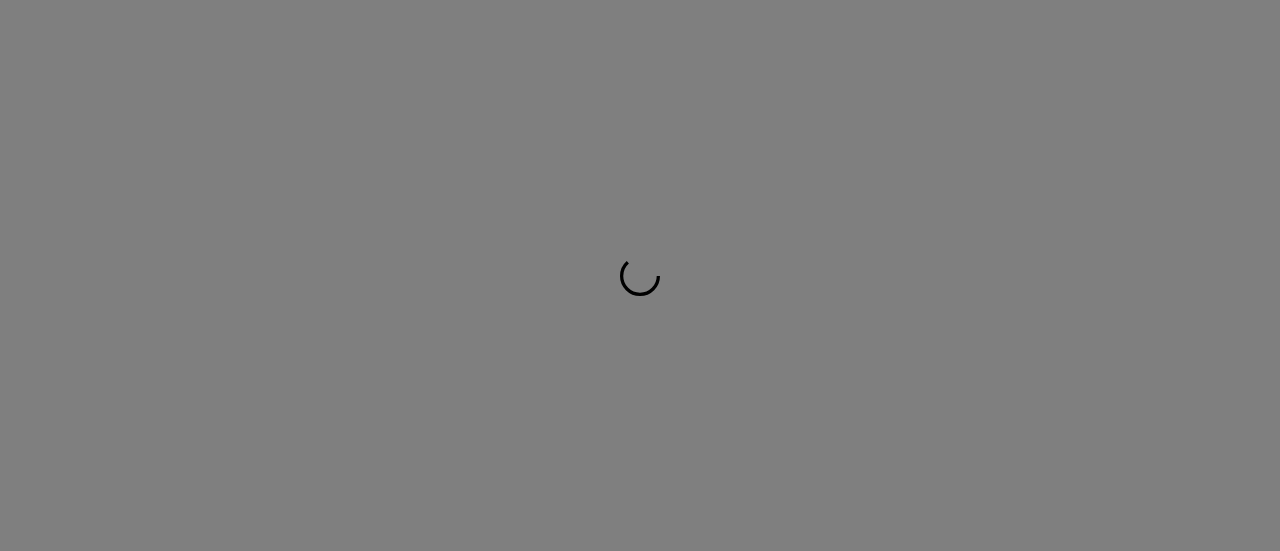 scroll, scrollTop: 0, scrollLeft: 0, axis: both 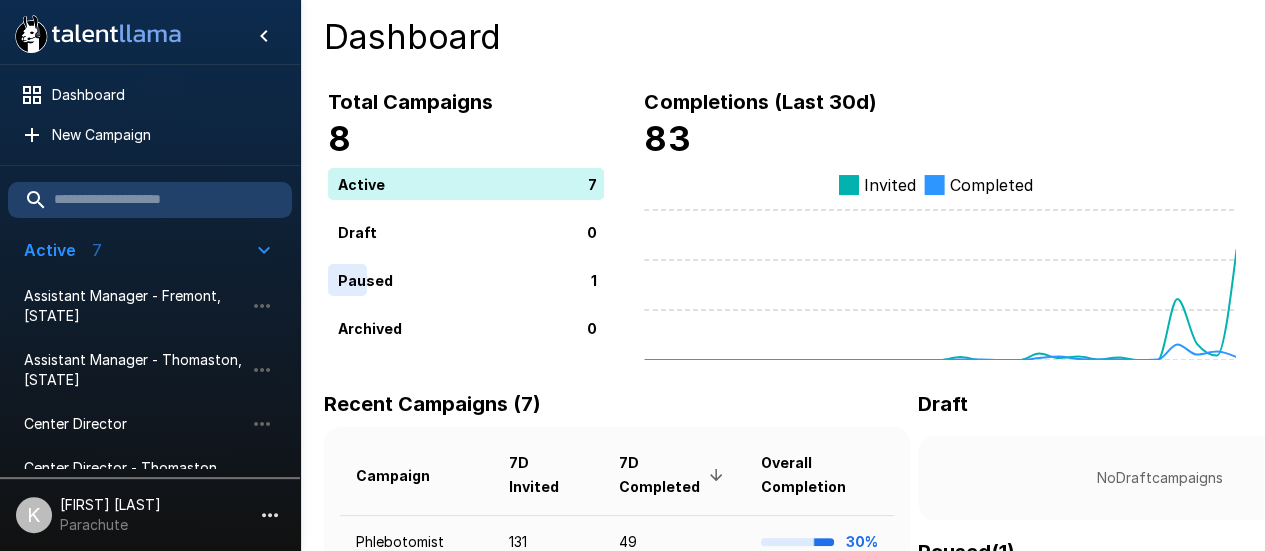 click on "Parachute" at bounding box center (110, 525) 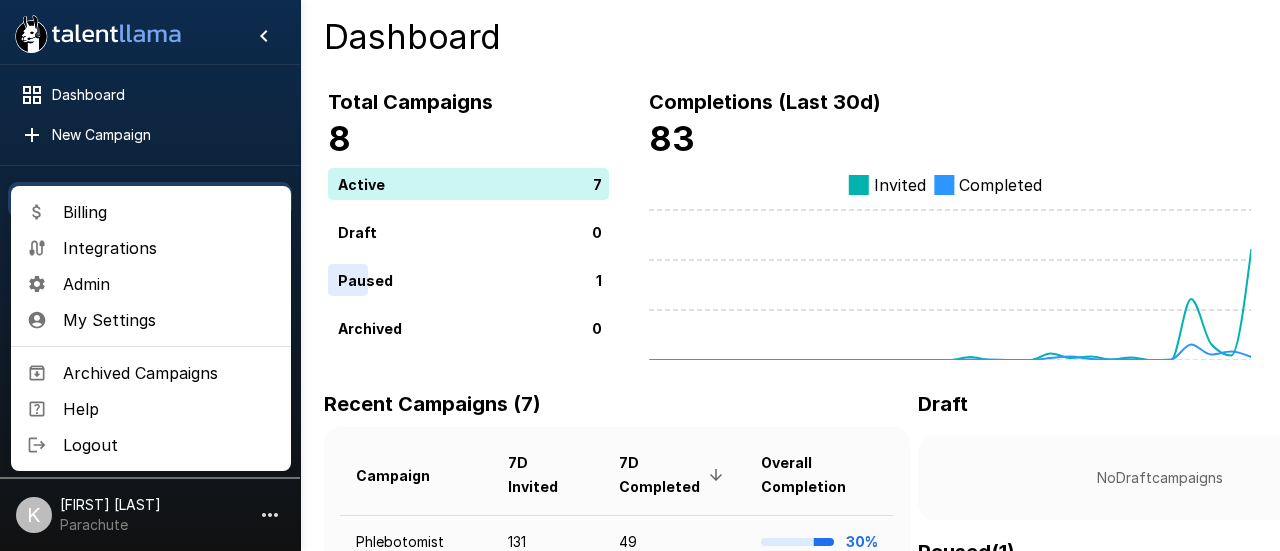 click on "Admin" at bounding box center (169, 284) 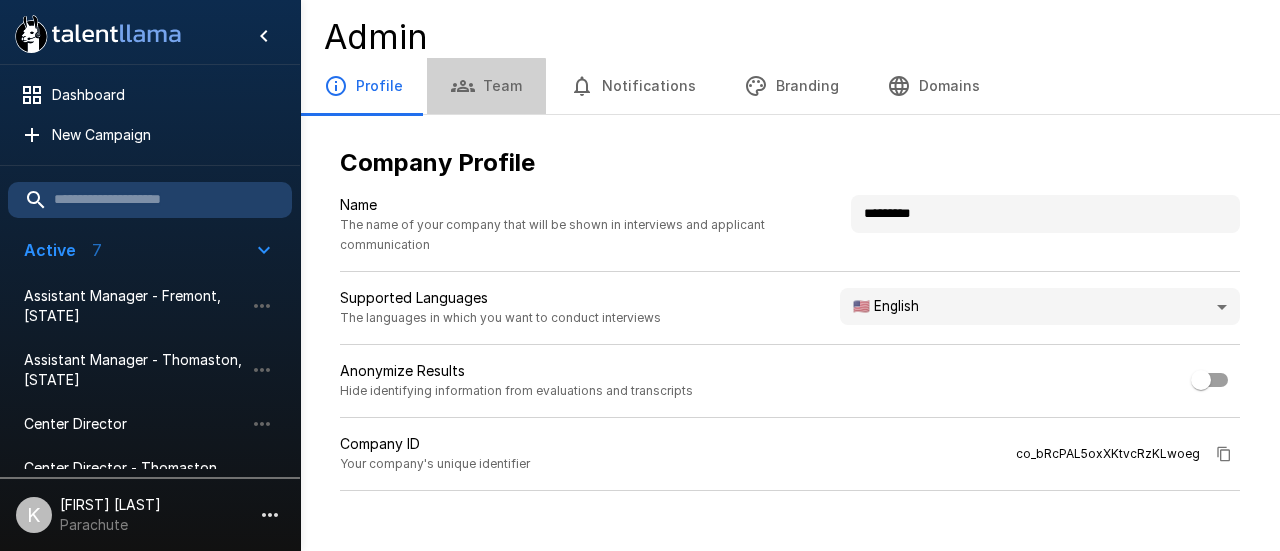 click on "Team" at bounding box center (486, 86) 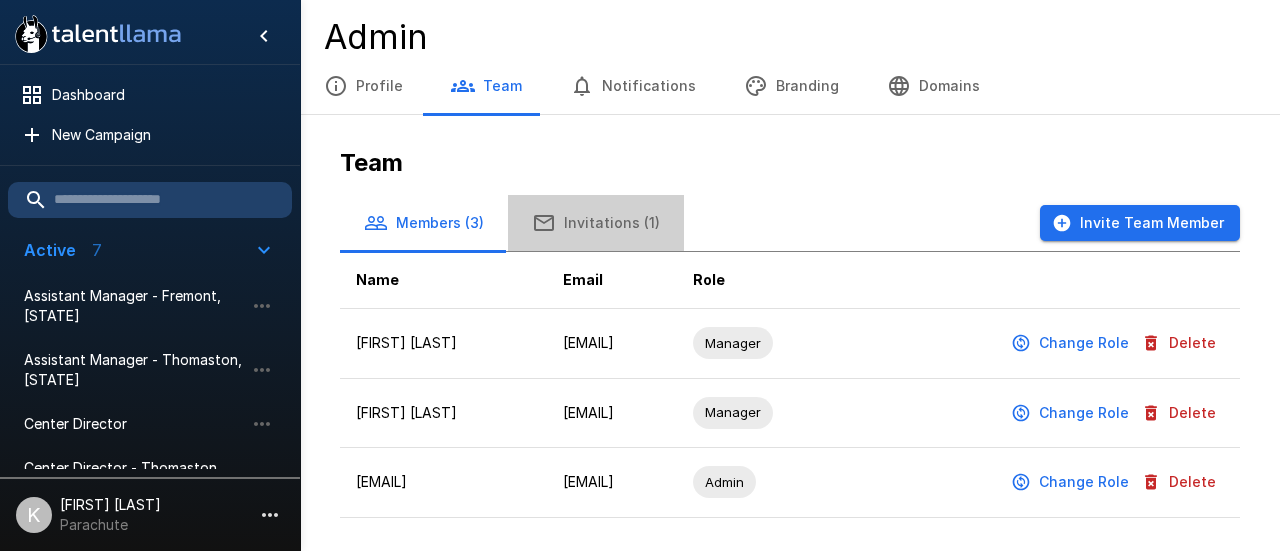 click on "Invitations (1)" at bounding box center [596, 223] 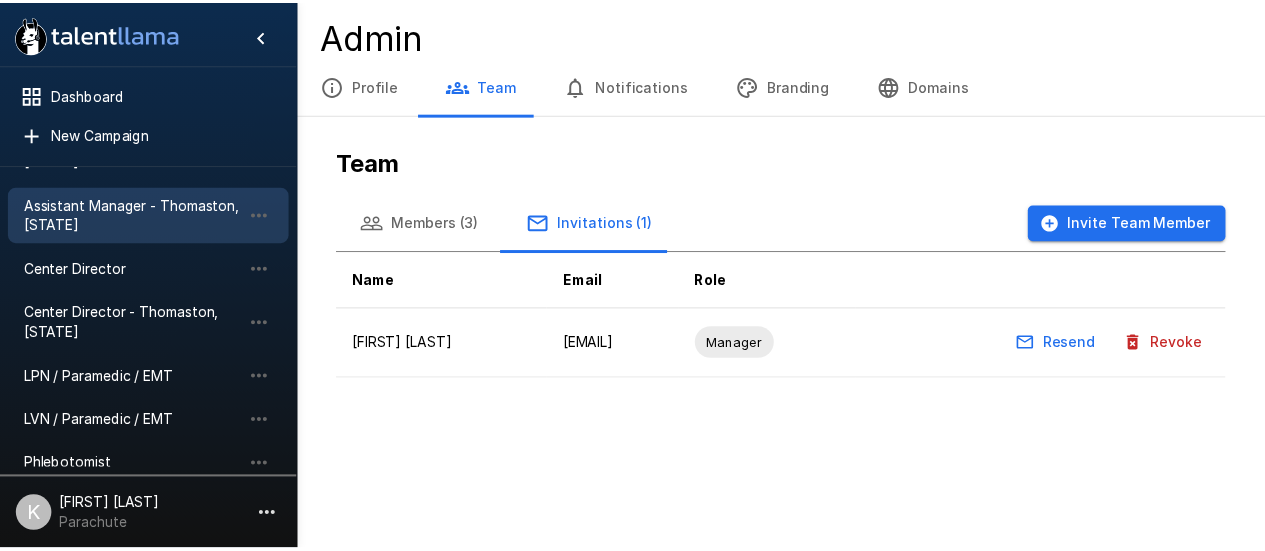 scroll, scrollTop: 185, scrollLeft: 0, axis: vertical 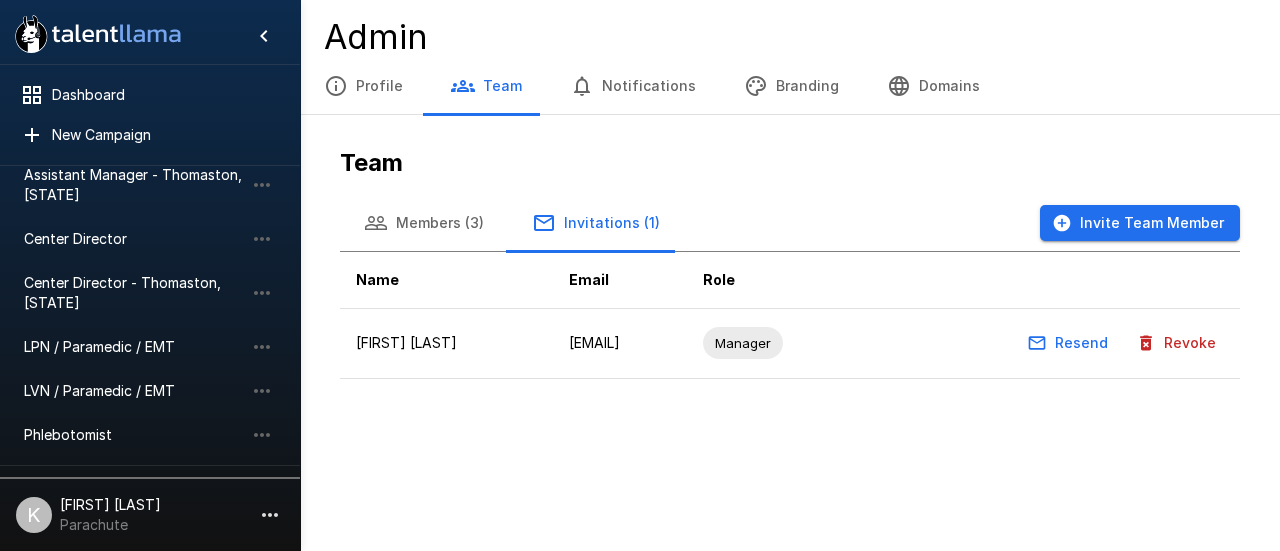 click on "[FIRST] [LAST]" at bounding box center (110, 505) 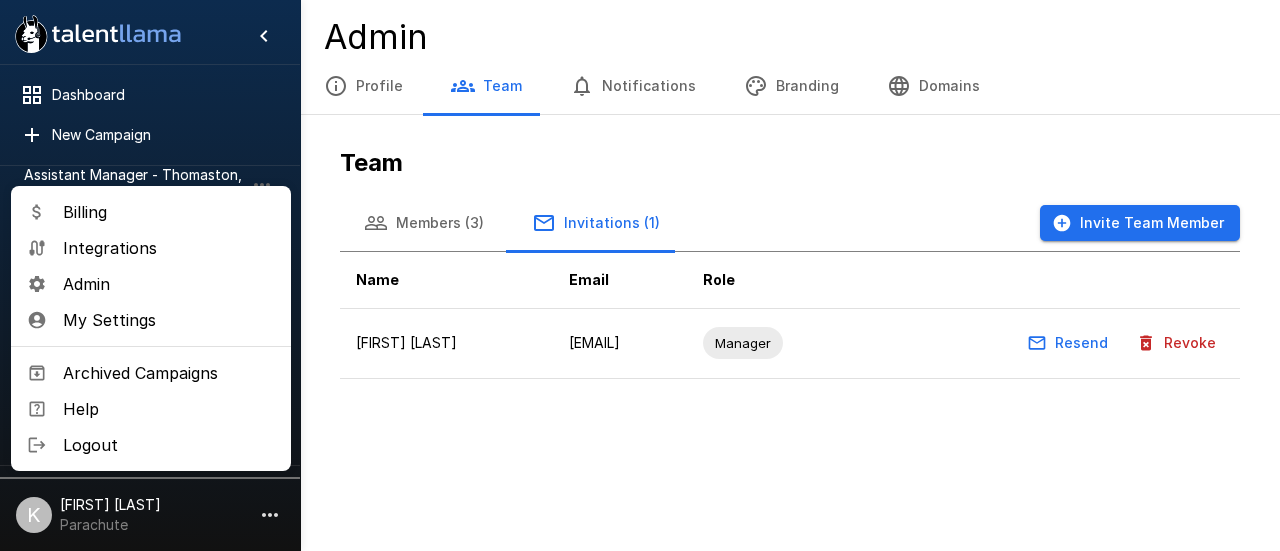 click at bounding box center [640, 275] 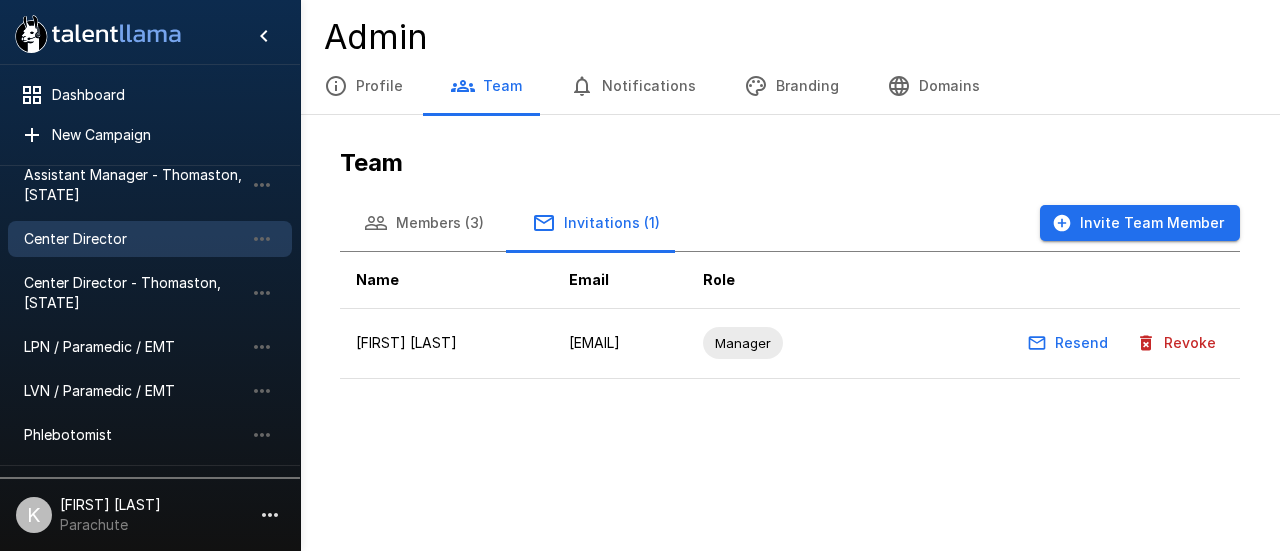 click on "Center Director" at bounding box center (134, 239) 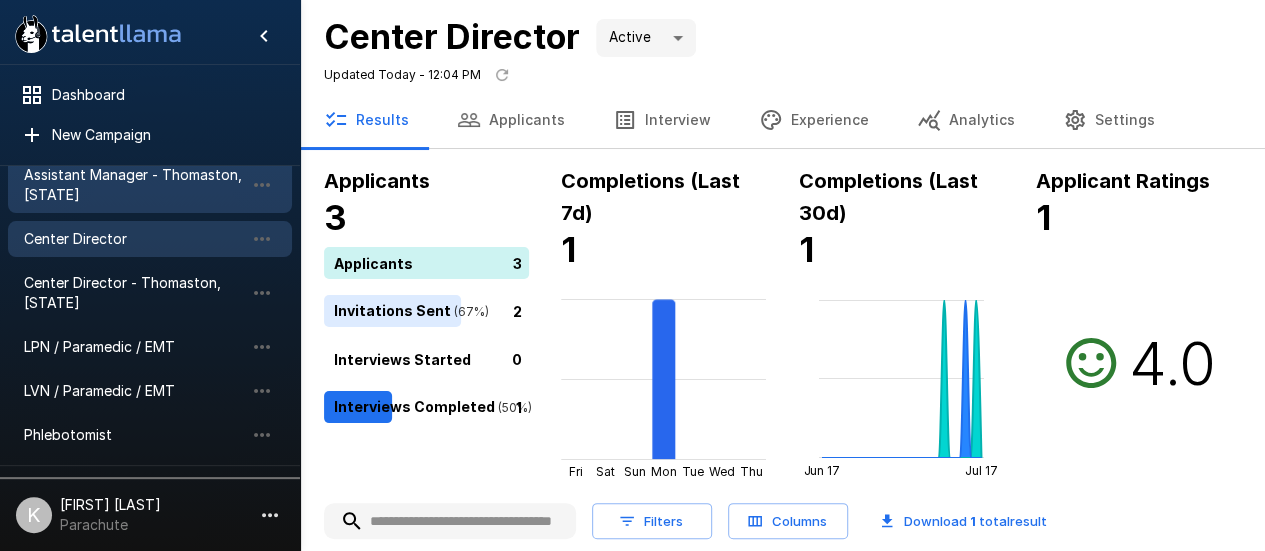click on "Assistant Manager - [CITY], [STATE]" at bounding box center (134, 185) 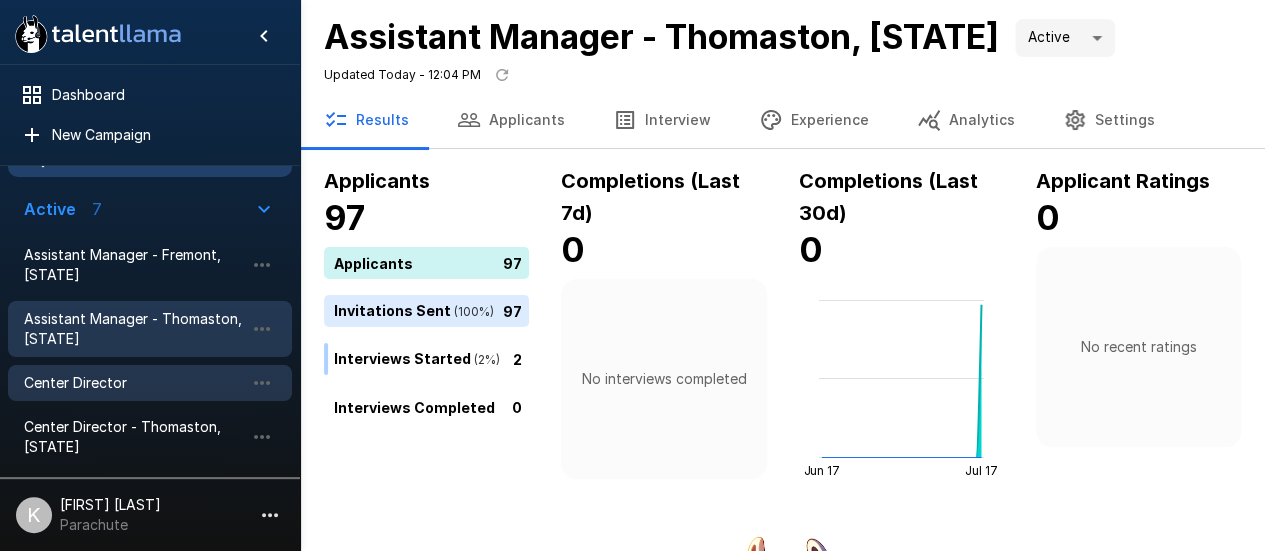 scroll, scrollTop: 45, scrollLeft: 0, axis: vertical 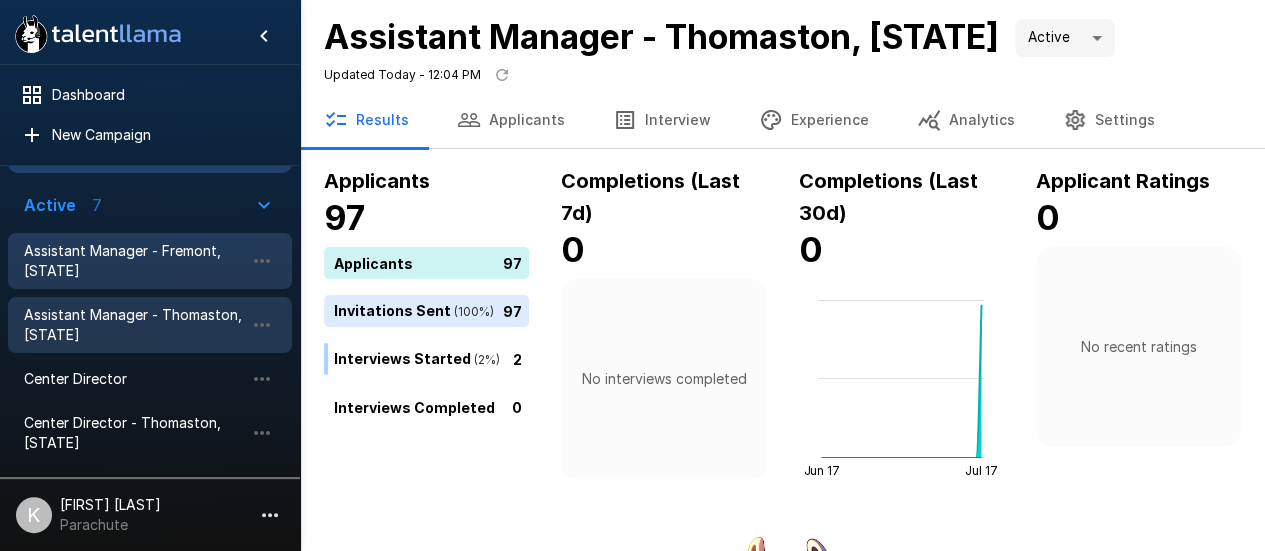 click on "Assistant Manager - [CITY], [STATE]" at bounding box center [134, 261] 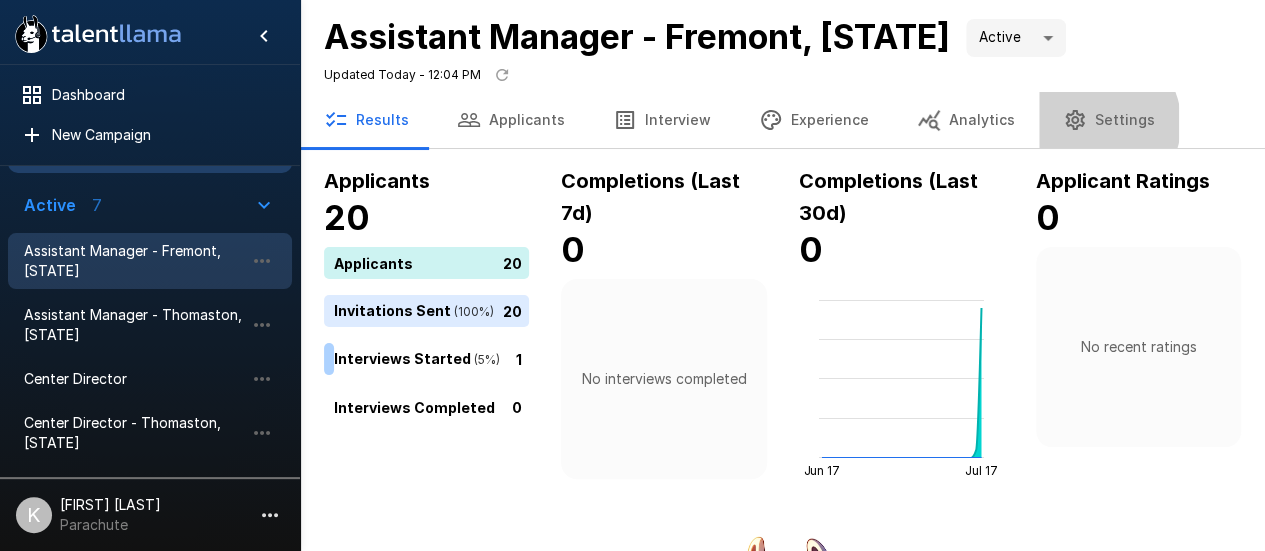 click on "Settings" at bounding box center [1109, 120] 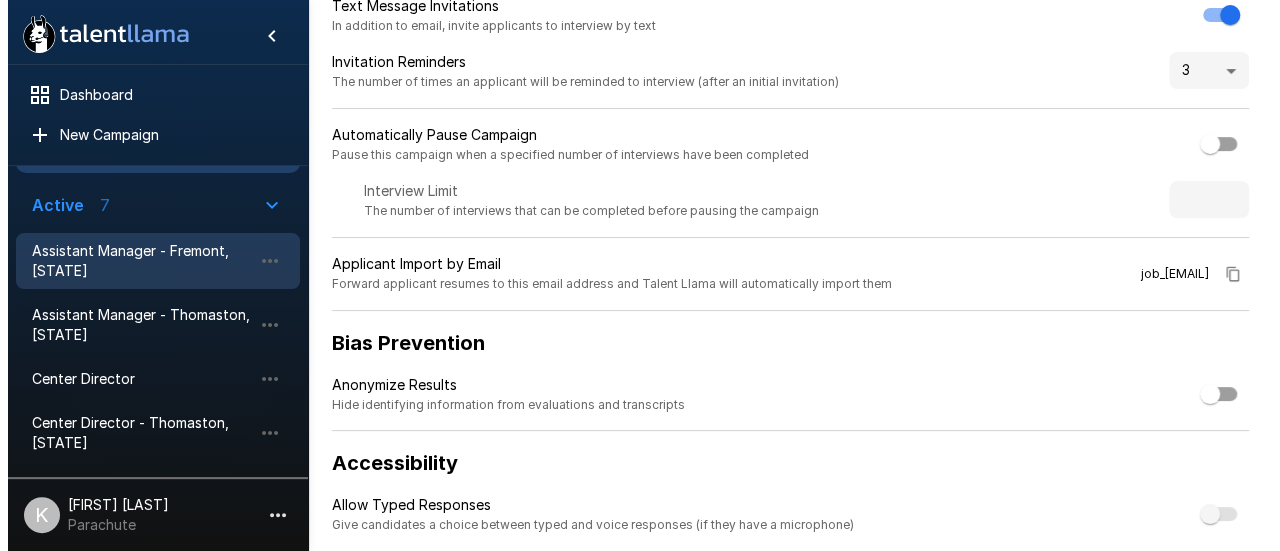 scroll, scrollTop: 432, scrollLeft: 0, axis: vertical 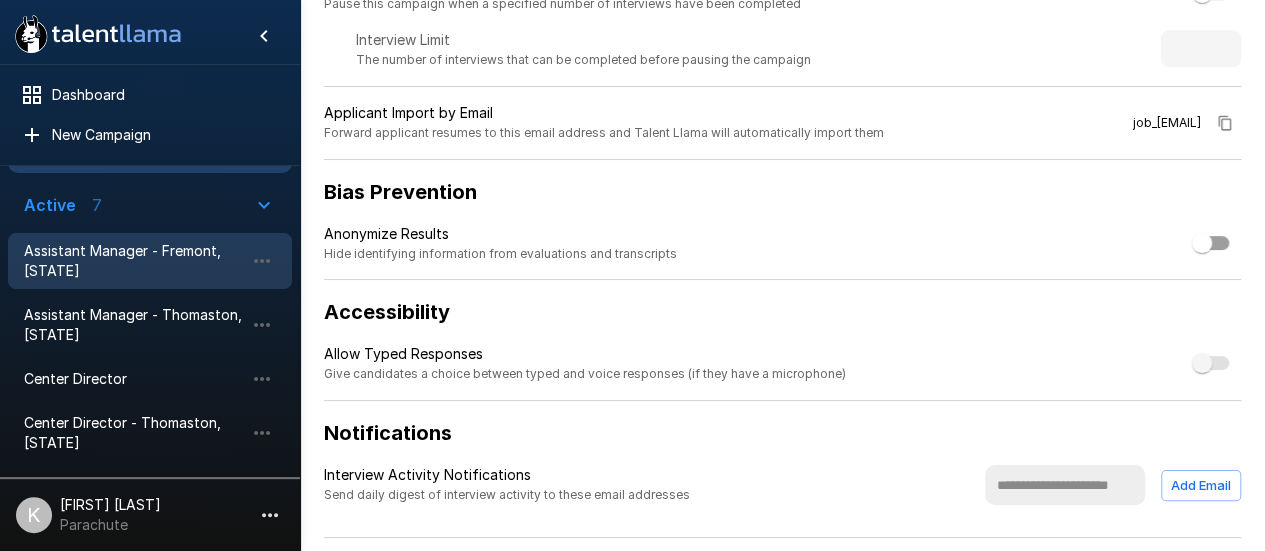 click on "K Kristina Seon Parachute" at bounding box center [88, 515] 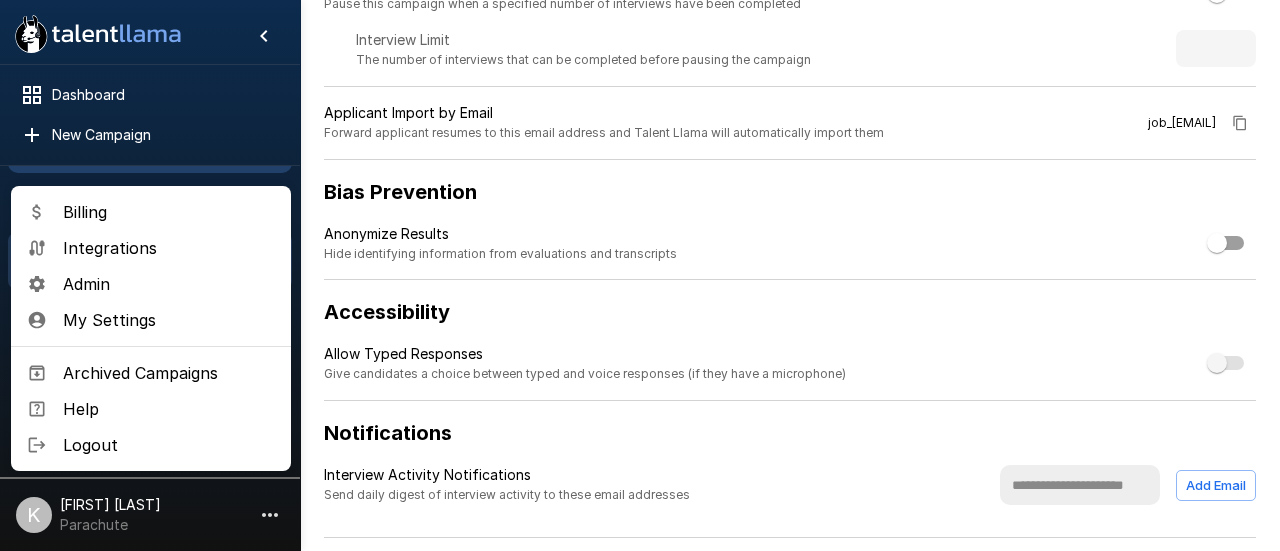 click on "Admin" at bounding box center [169, 284] 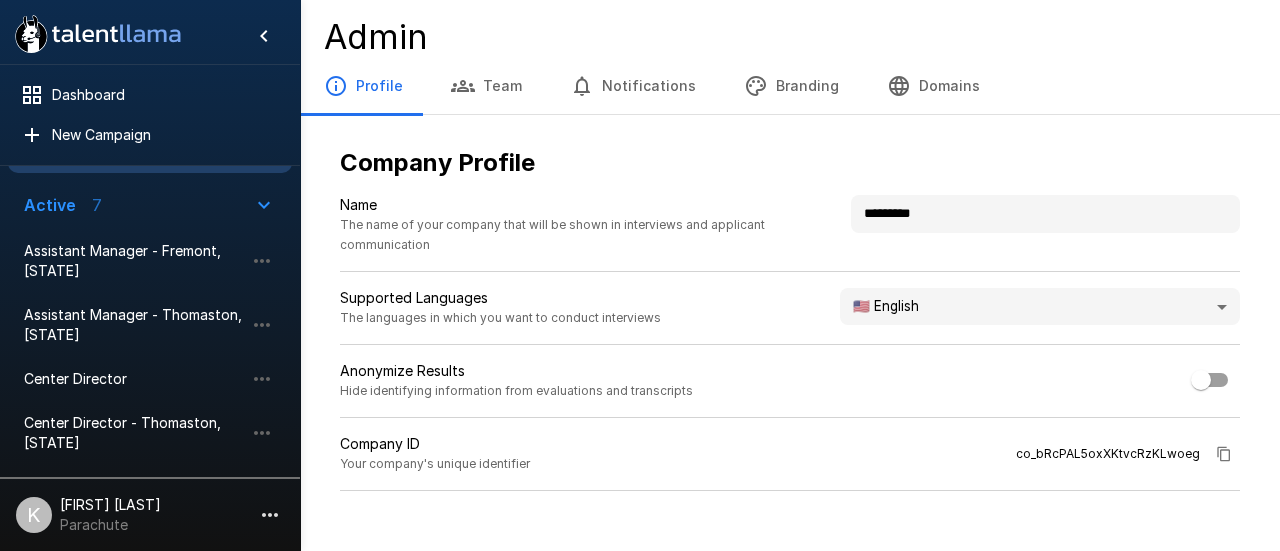 scroll, scrollTop: 0, scrollLeft: 0, axis: both 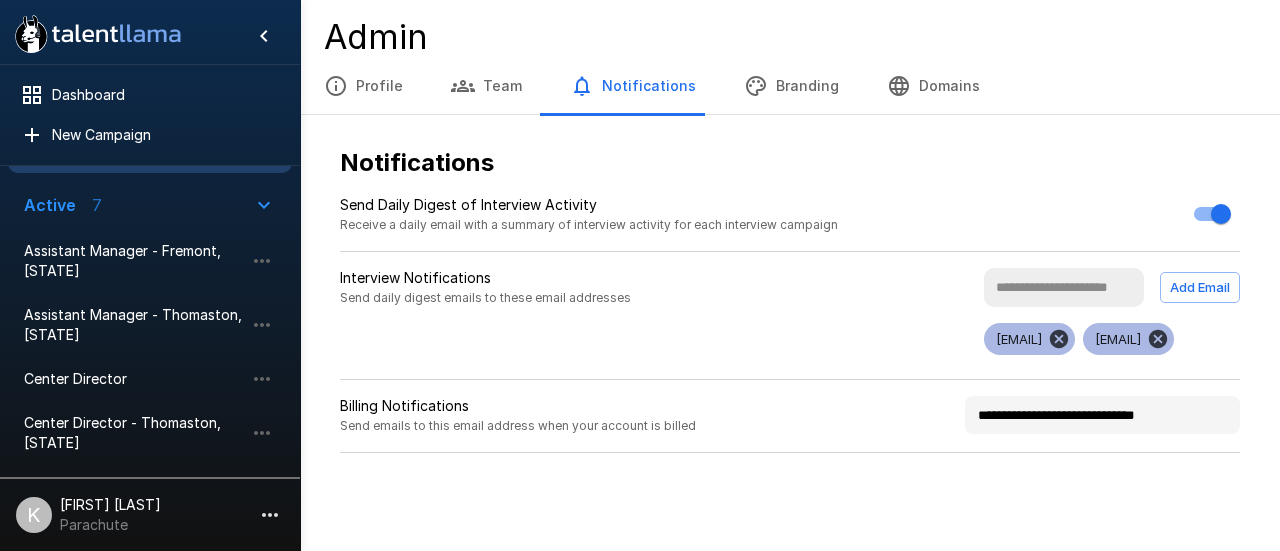type 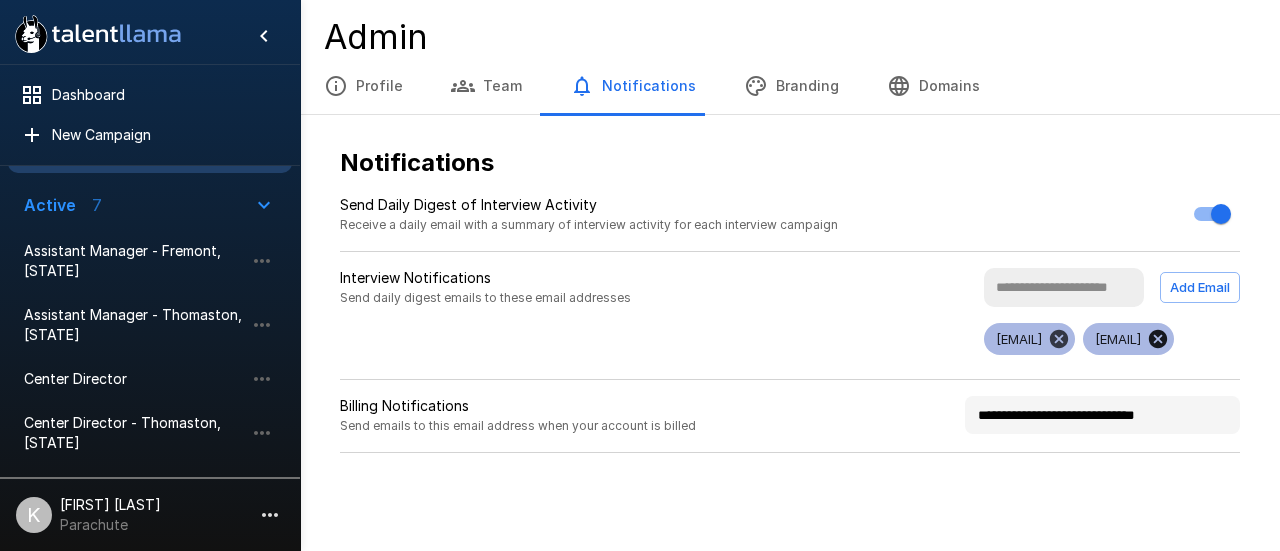 click 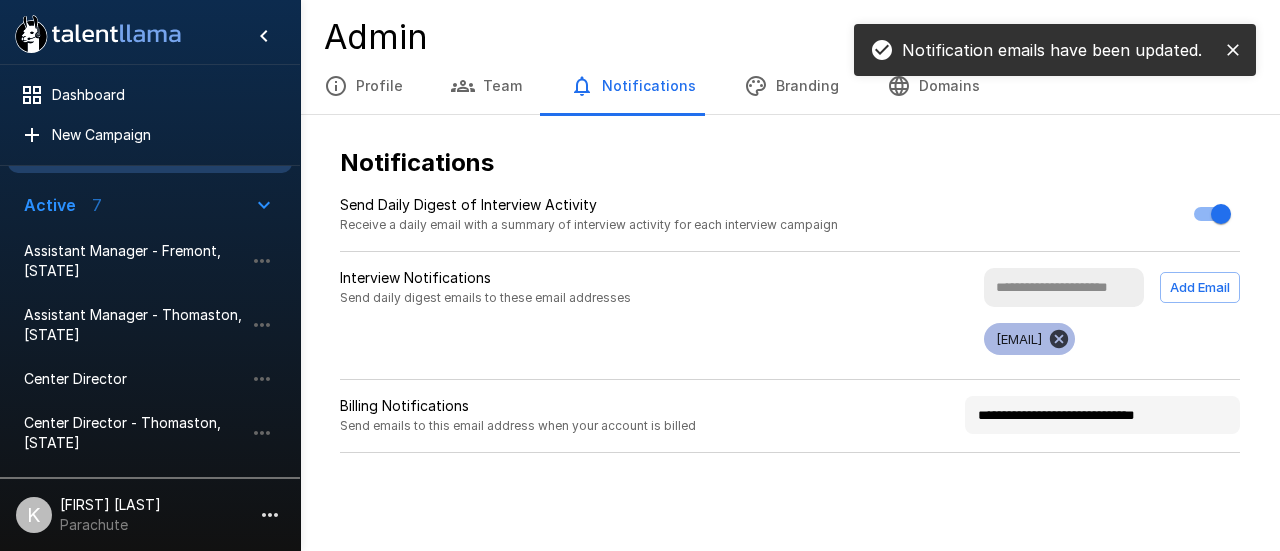 click at bounding box center (1064, 288) 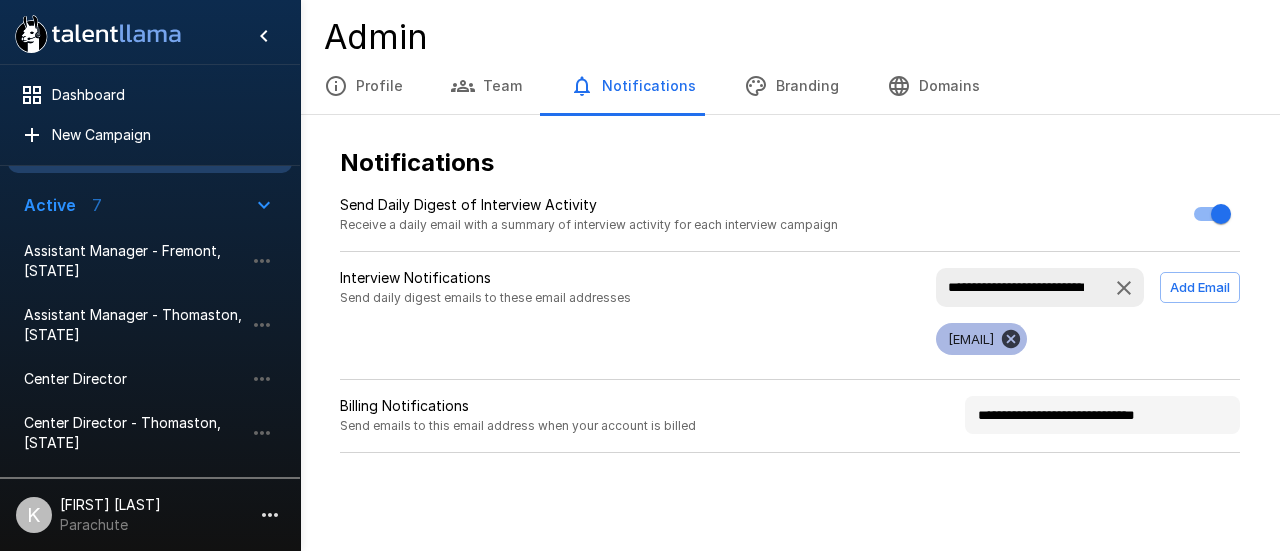 scroll, scrollTop: 0, scrollLeft: 19, axis: horizontal 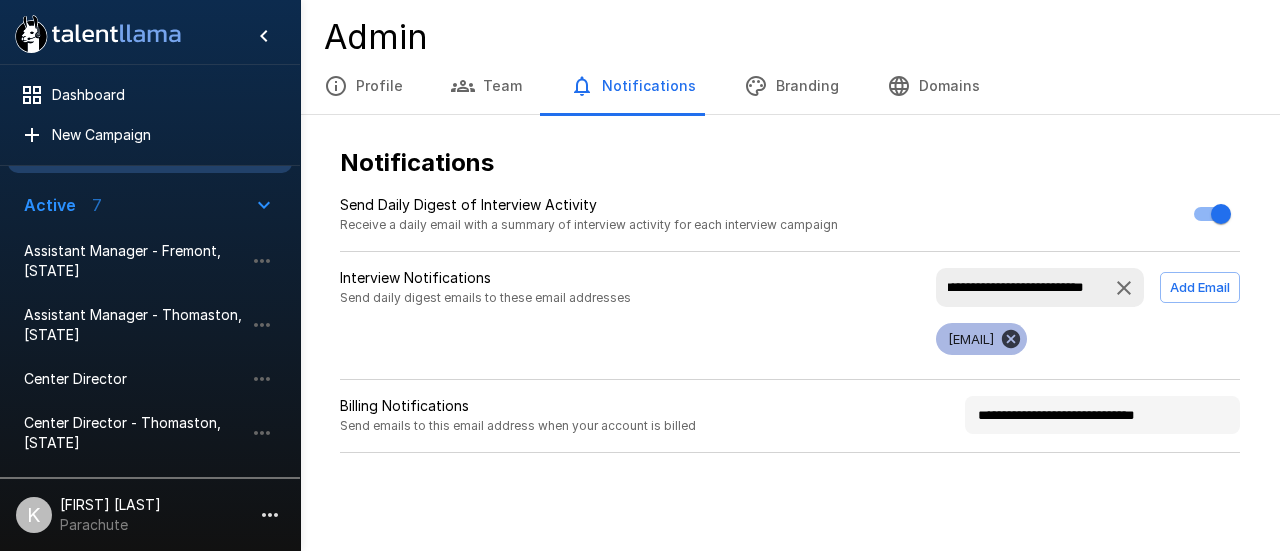 type on "**********" 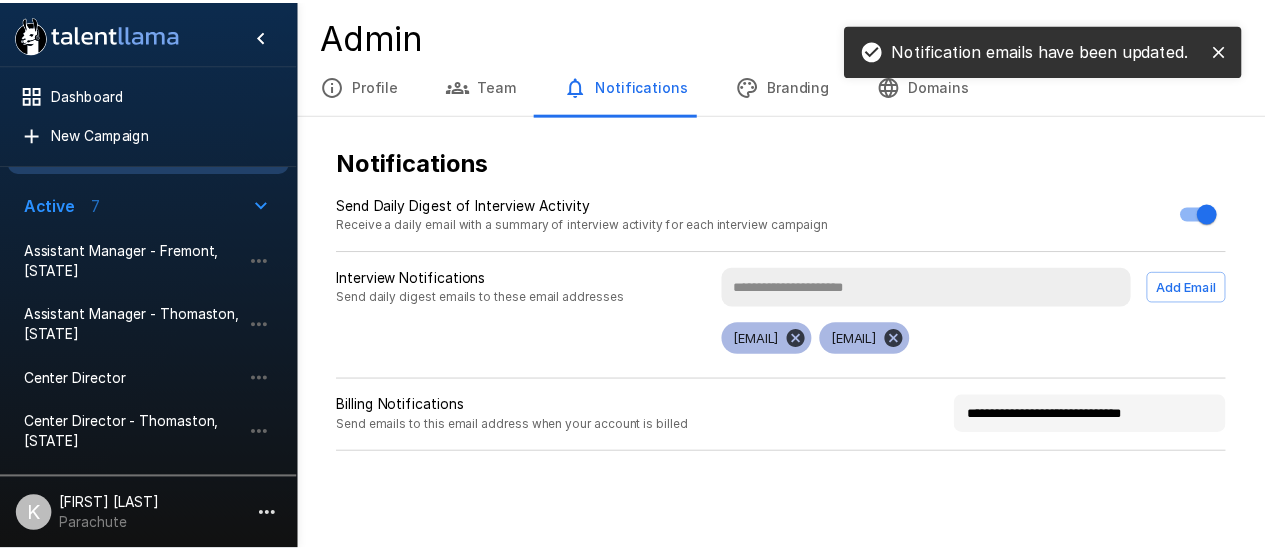 scroll, scrollTop: 0, scrollLeft: 0, axis: both 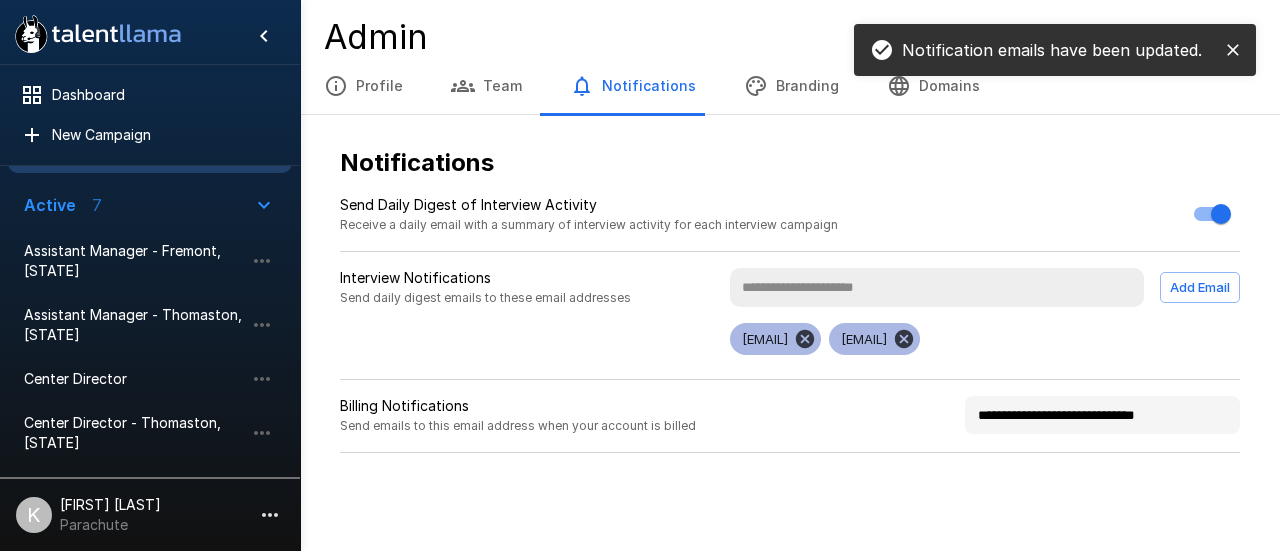 click at bounding box center (937, 288) 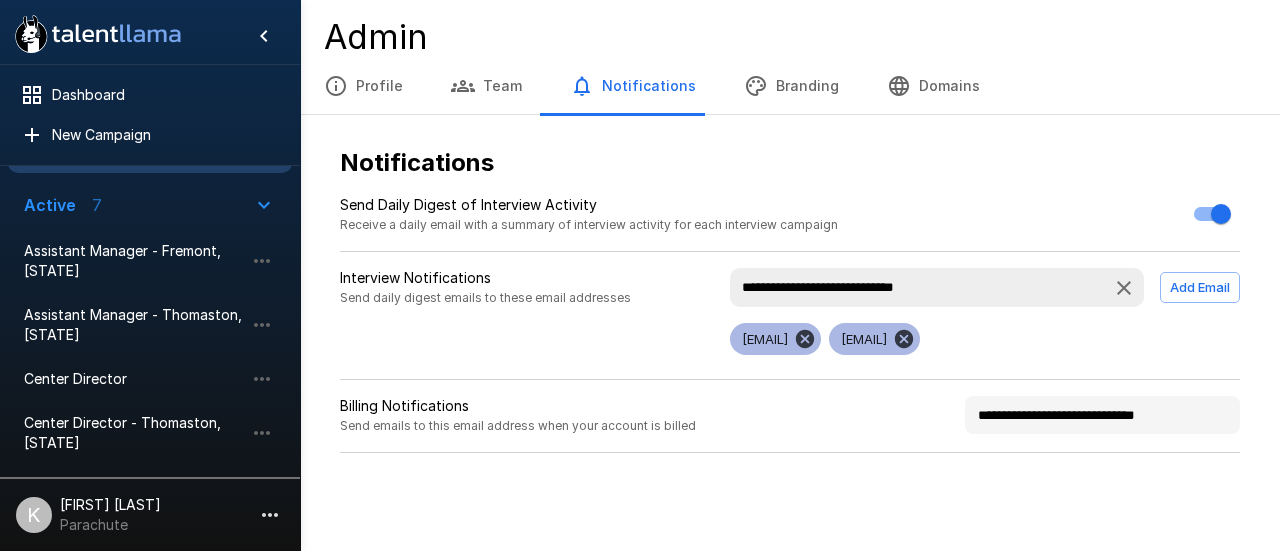 type on "**********" 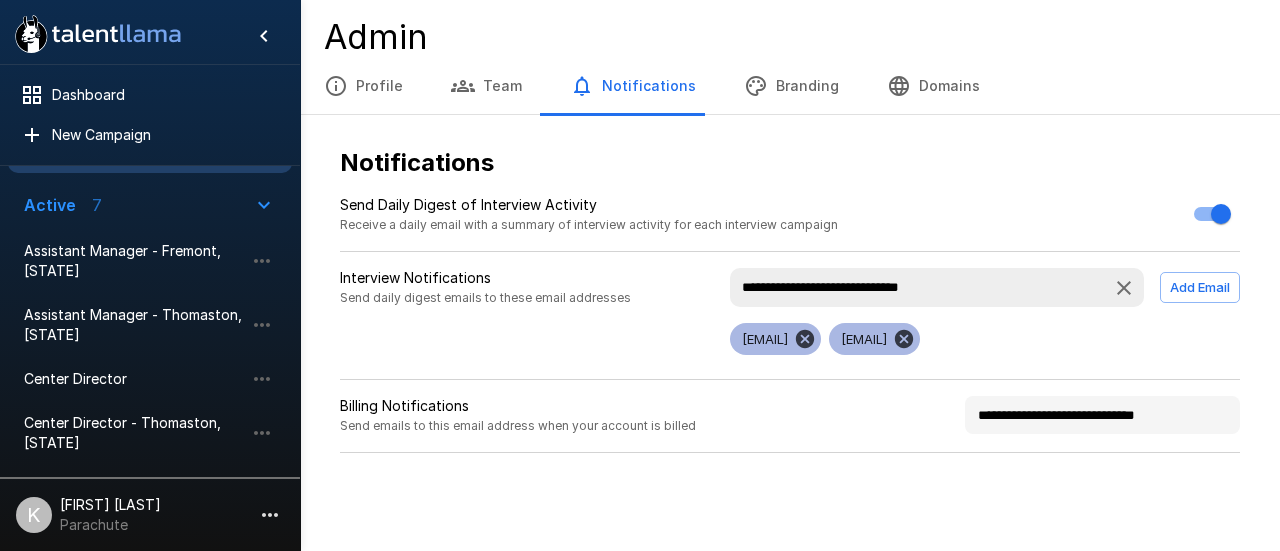 type 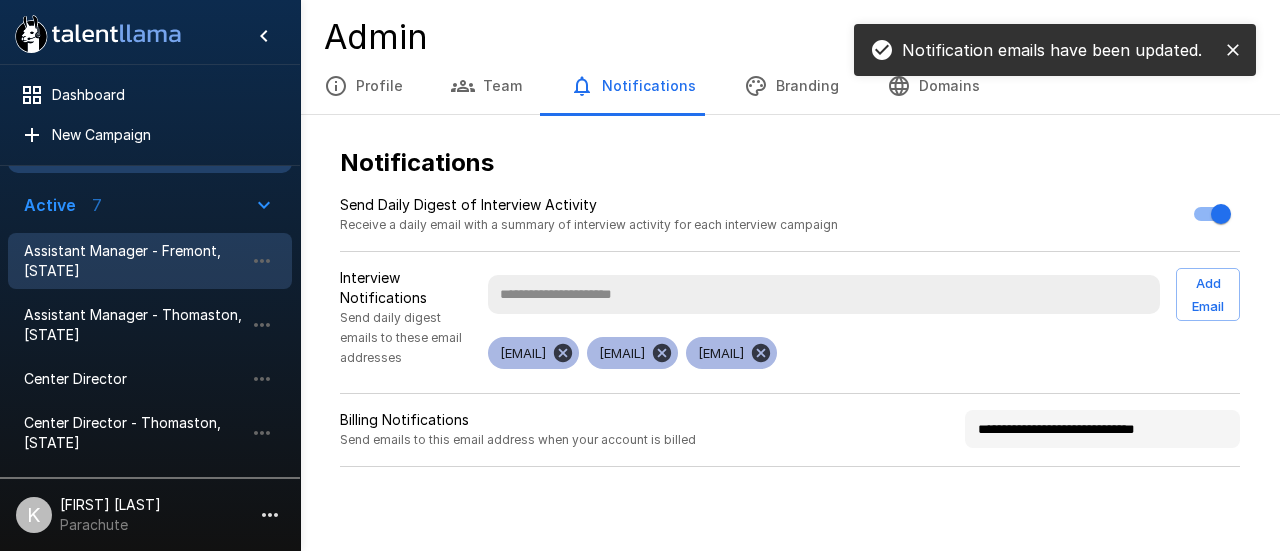 click on "Assistant Manager - [CITY], [STATE]" at bounding box center (150, 261) 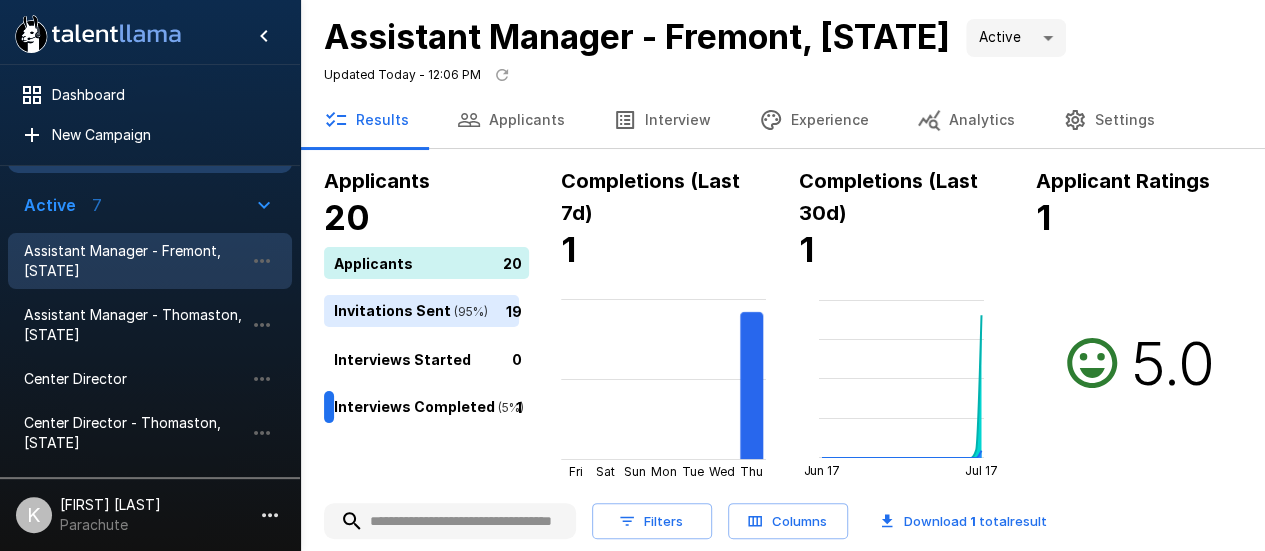 click on "Results Applicants Interview Experience Analytics Settings" at bounding box center (782, 120) 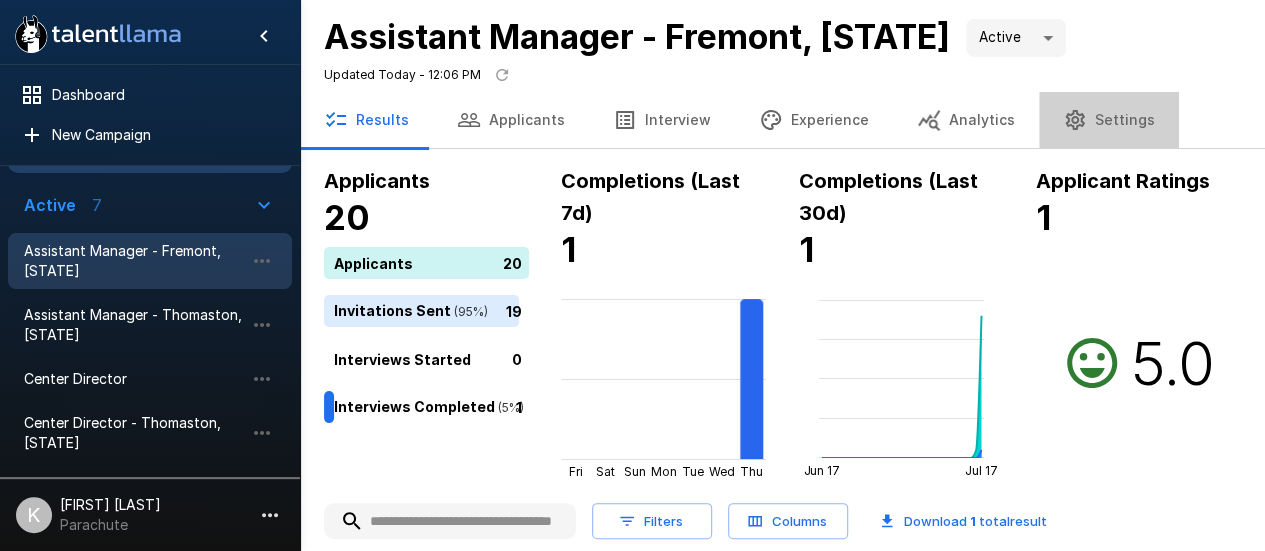 click on "Settings" at bounding box center [1109, 120] 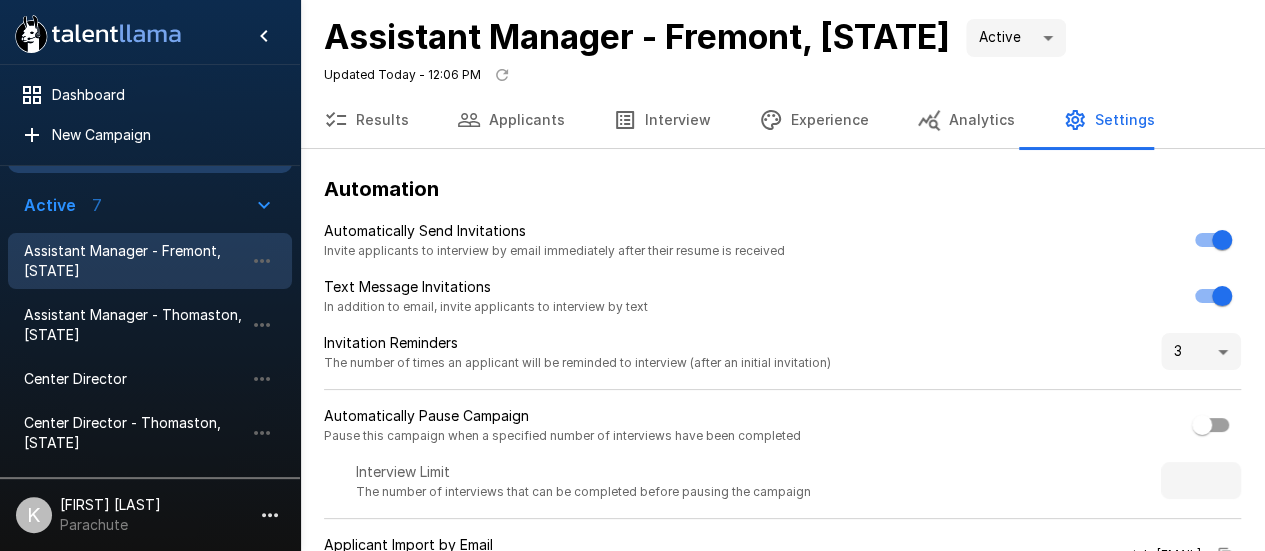 scroll, scrollTop: 432, scrollLeft: 0, axis: vertical 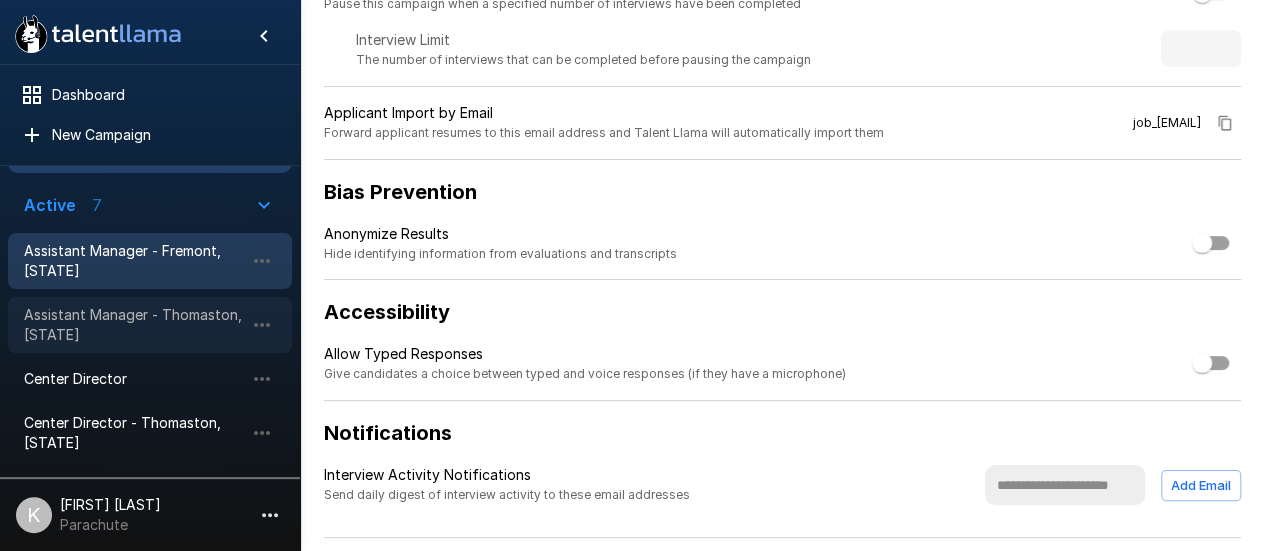 click on "Assistant Manager - [CITY], [STATE]" at bounding box center (150, 325) 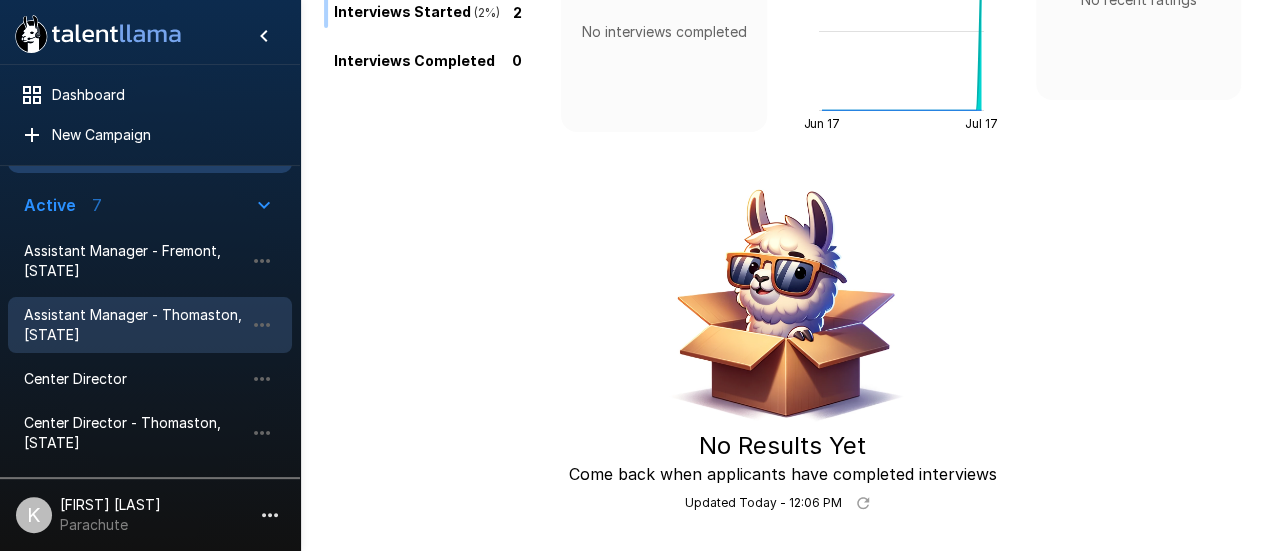 scroll, scrollTop: 0, scrollLeft: 0, axis: both 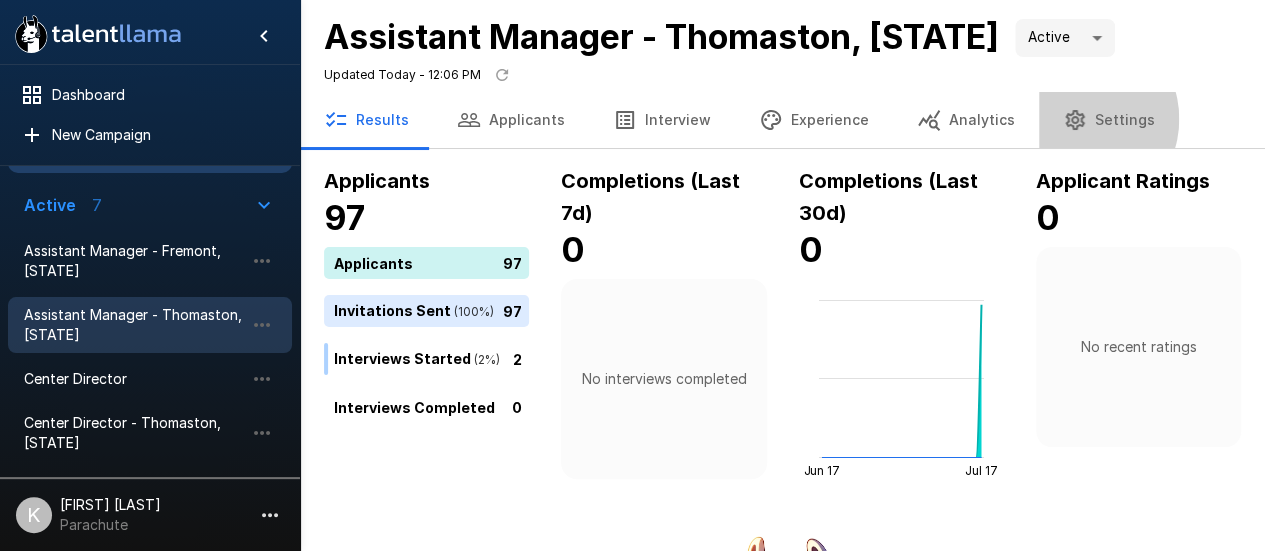 click 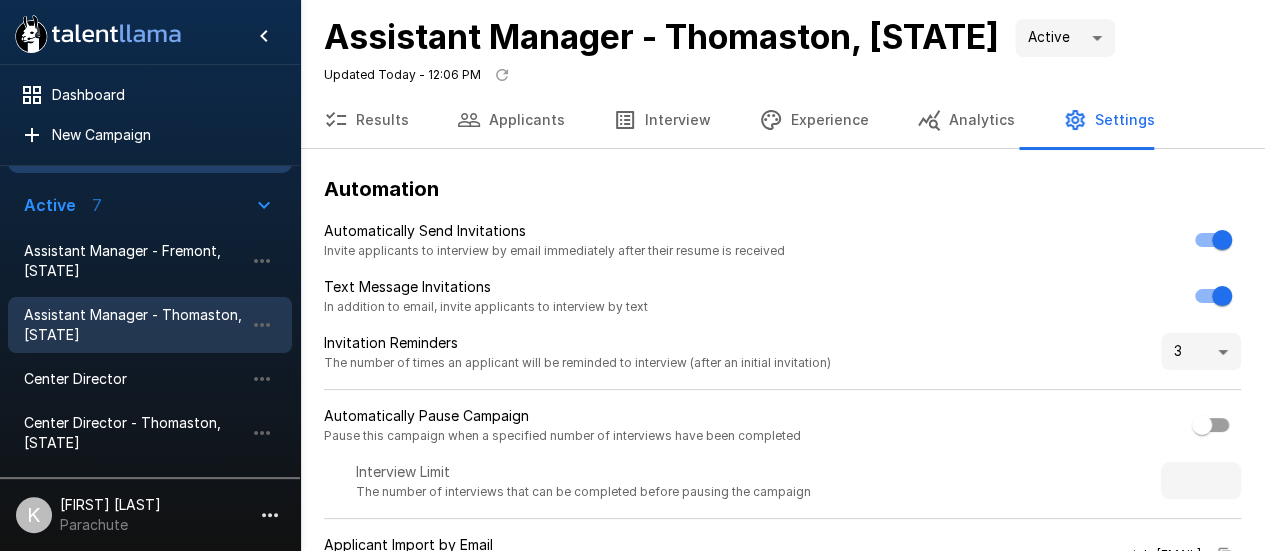 scroll, scrollTop: 452, scrollLeft: 0, axis: vertical 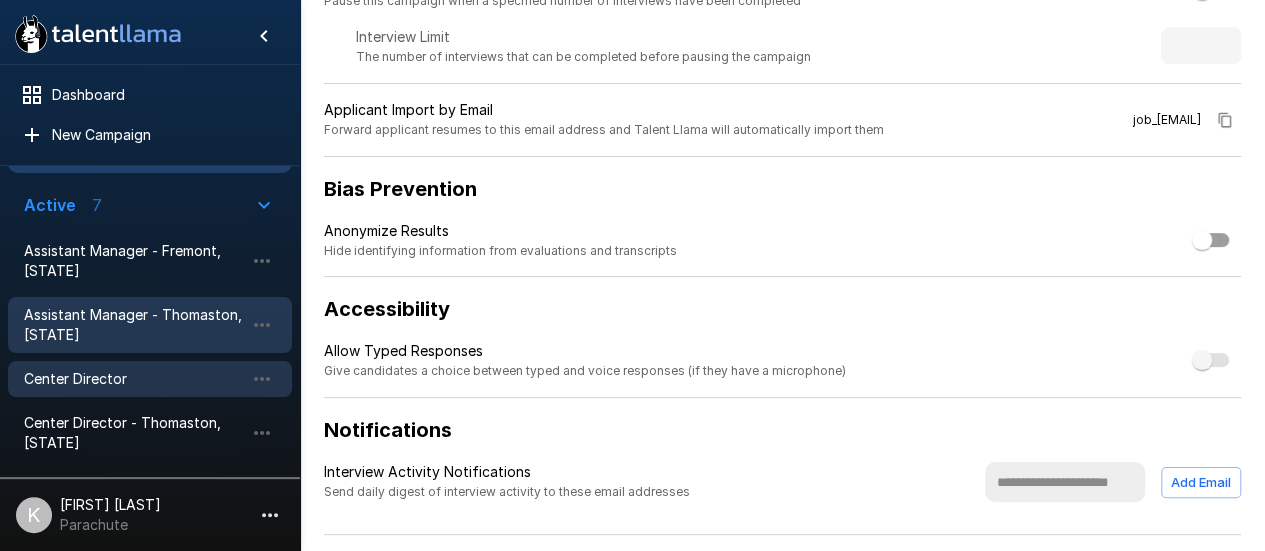 click on "Center Director" at bounding box center (150, 379) 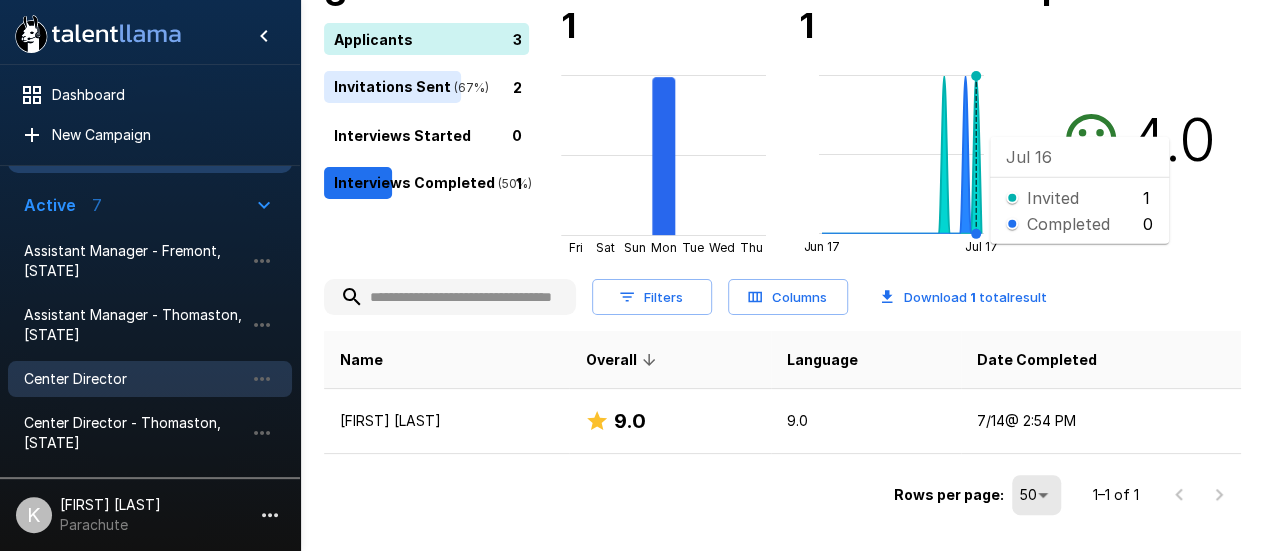 scroll, scrollTop: 0, scrollLeft: 0, axis: both 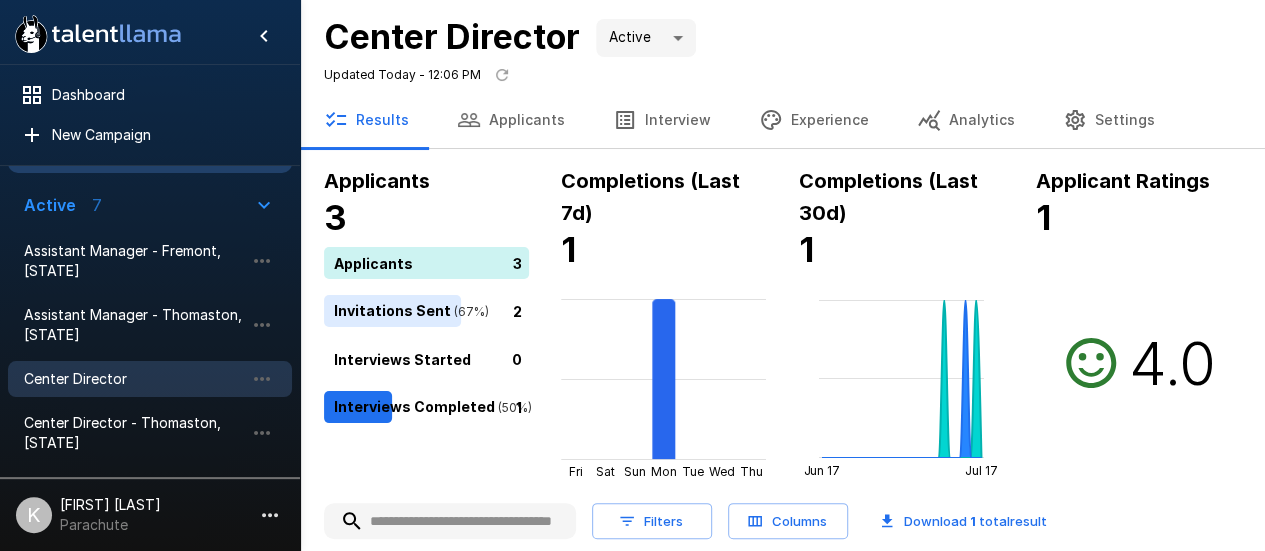 click 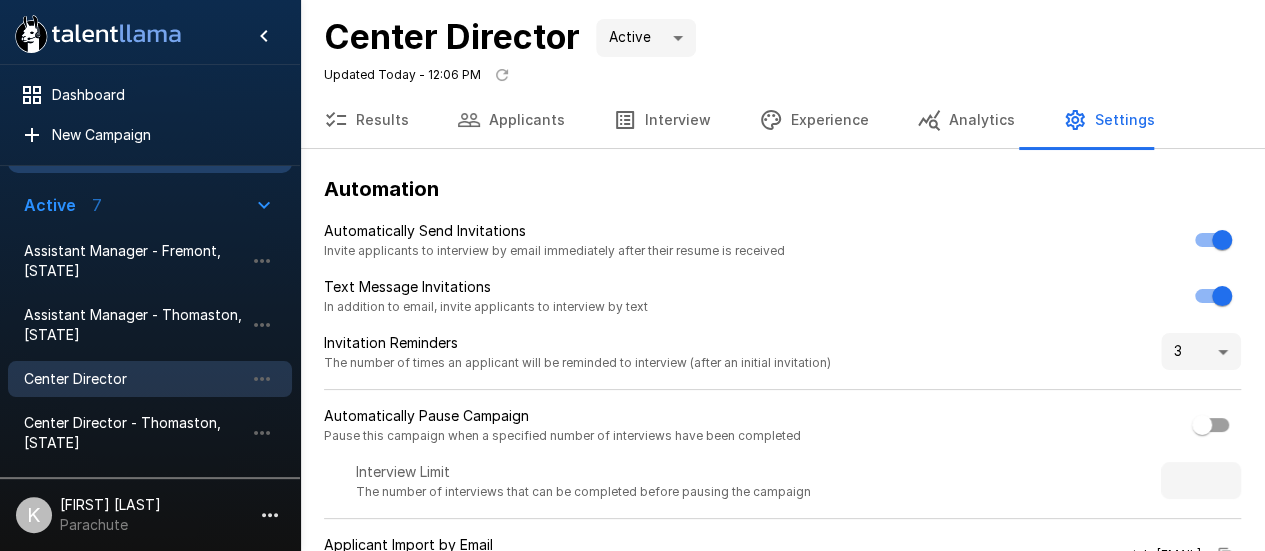 scroll, scrollTop: 472, scrollLeft: 0, axis: vertical 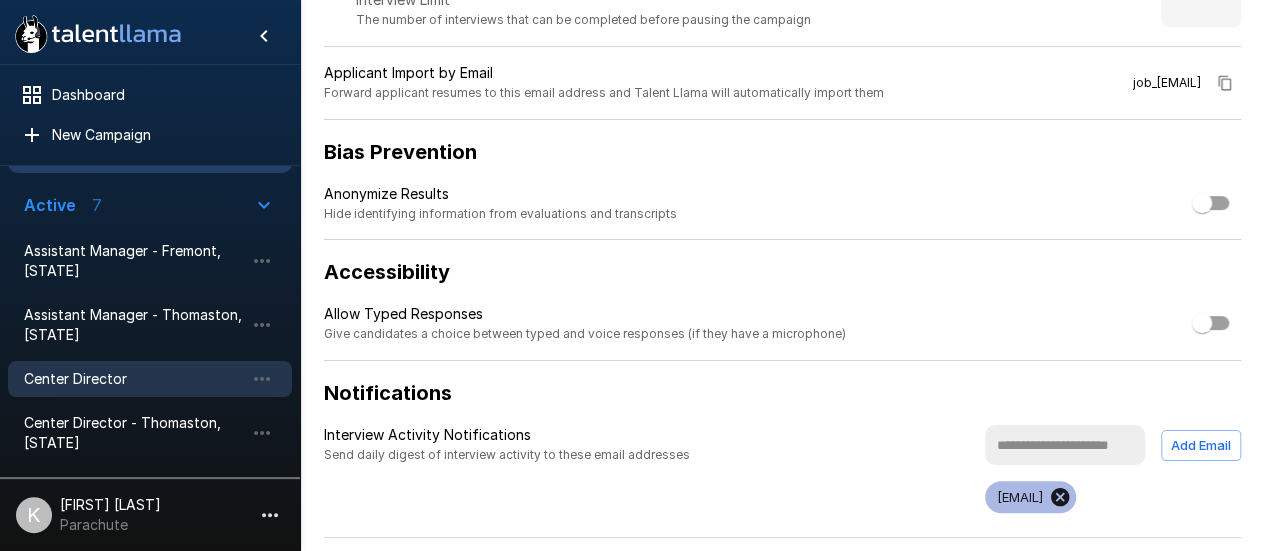 click 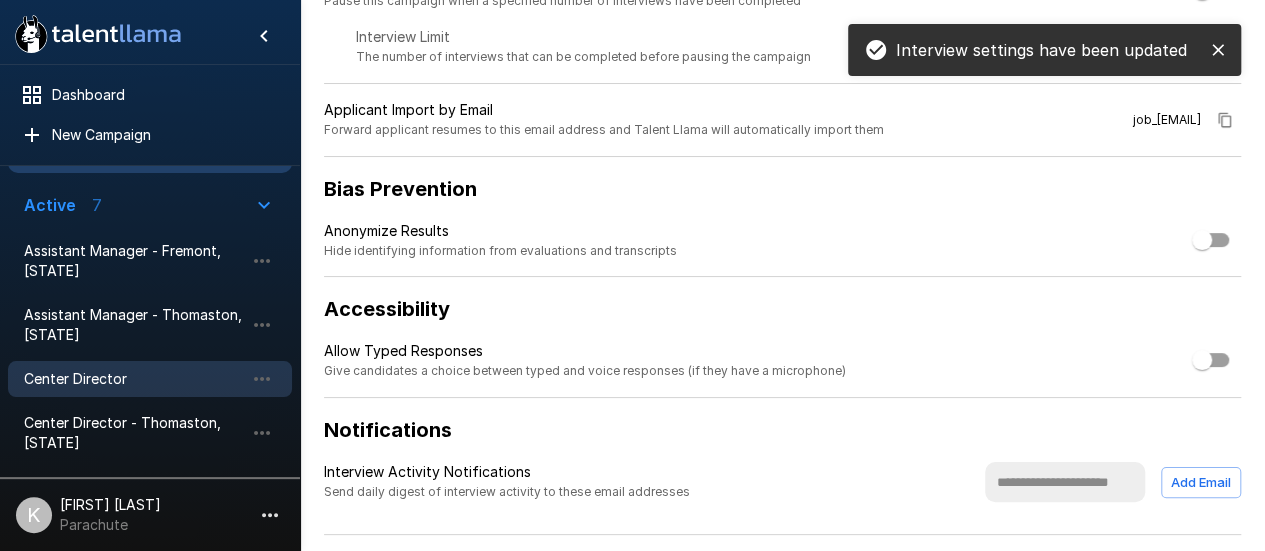 scroll, scrollTop: 432, scrollLeft: 0, axis: vertical 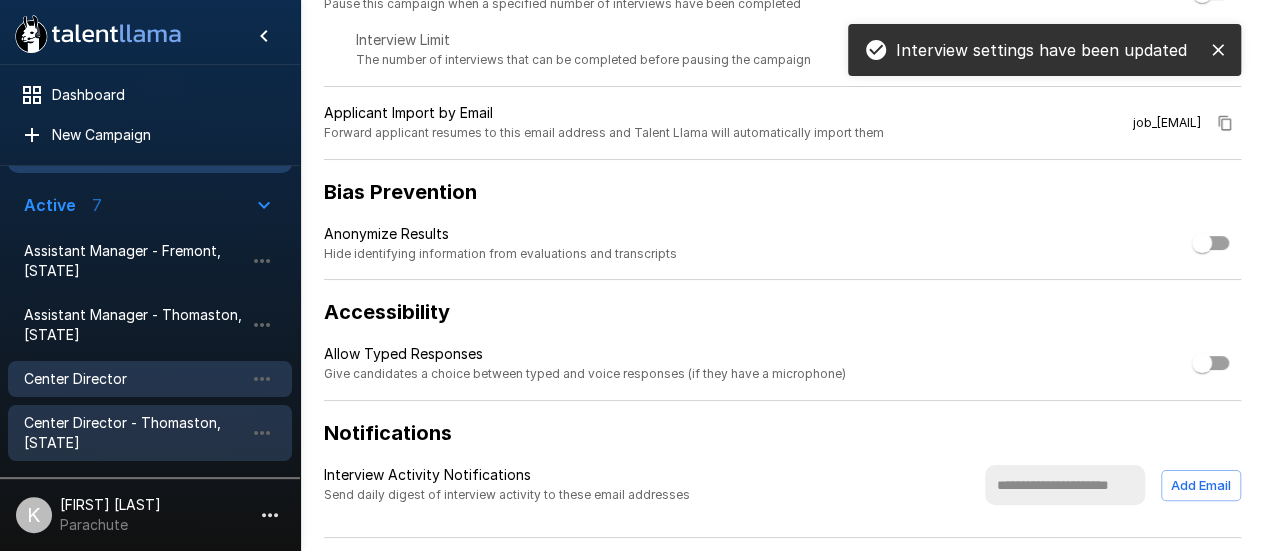 click on "Center Director - [CITY], [STATE]" at bounding box center (150, 433) 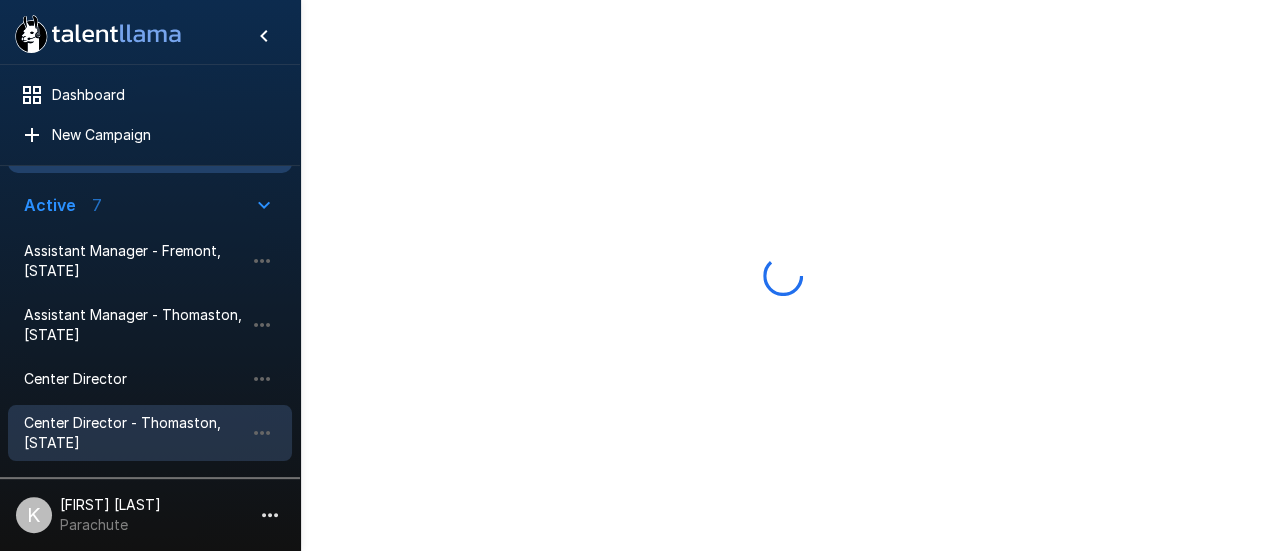 scroll, scrollTop: 0, scrollLeft: 0, axis: both 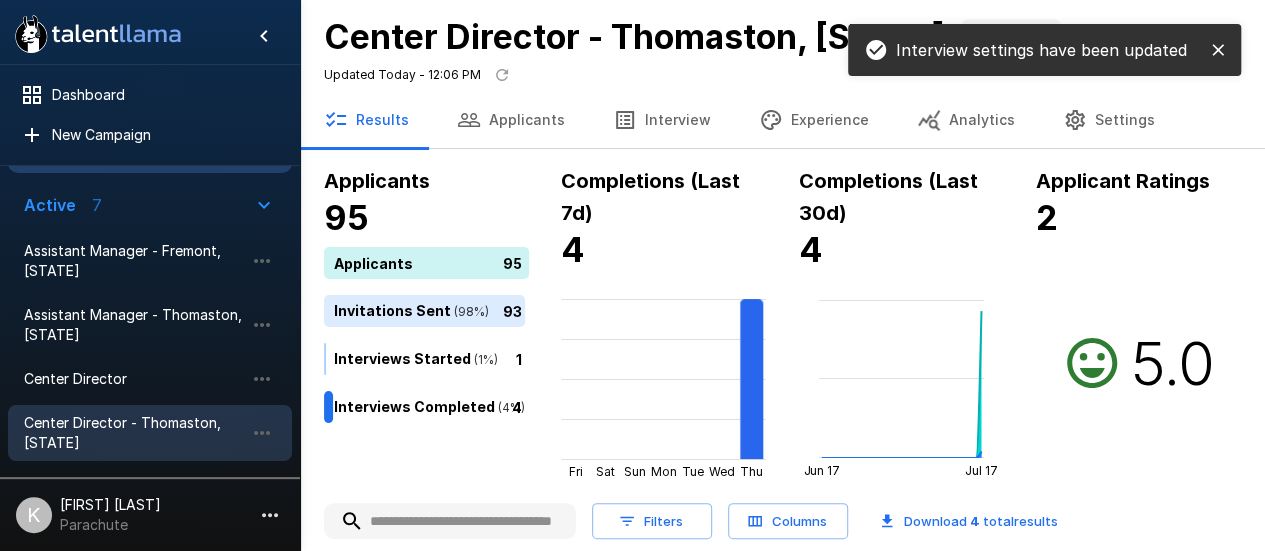 click on "Center Director - Thomaston, GA Active **** Updated Today - 12:06 PM" at bounding box center (782, 54) 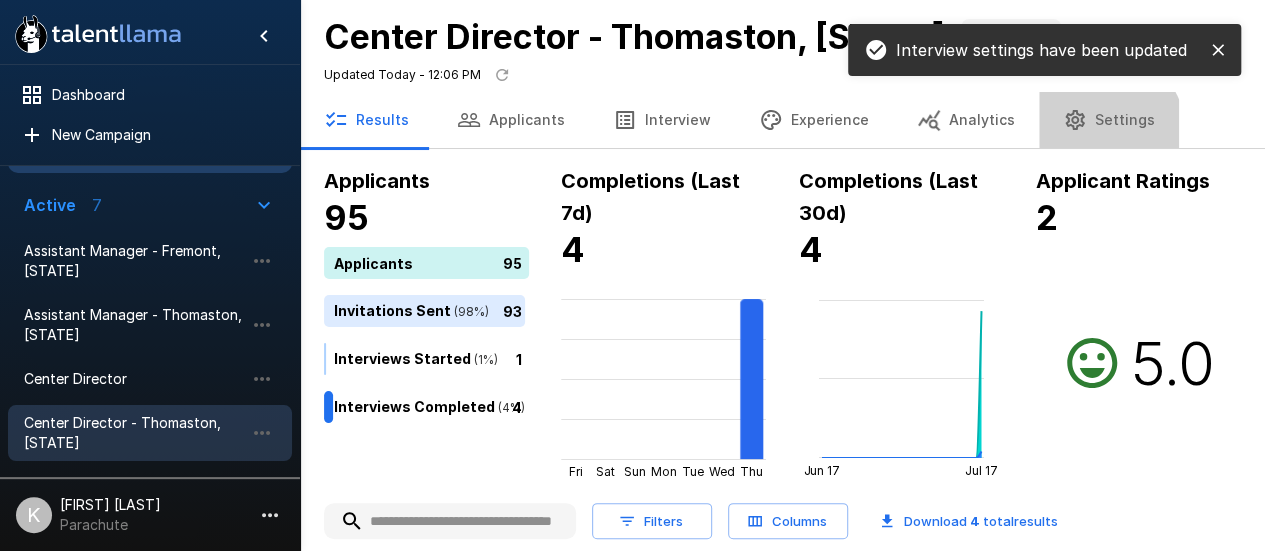 click on "Settings" at bounding box center [1109, 120] 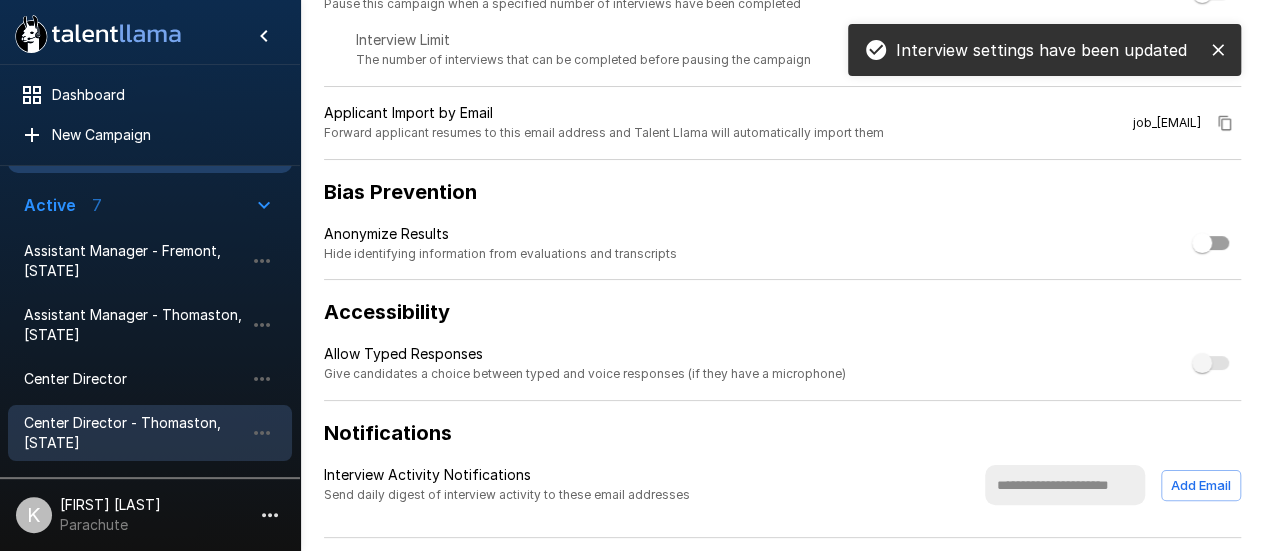 scroll, scrollTop: 0, scrollLeft: 0, axis: both 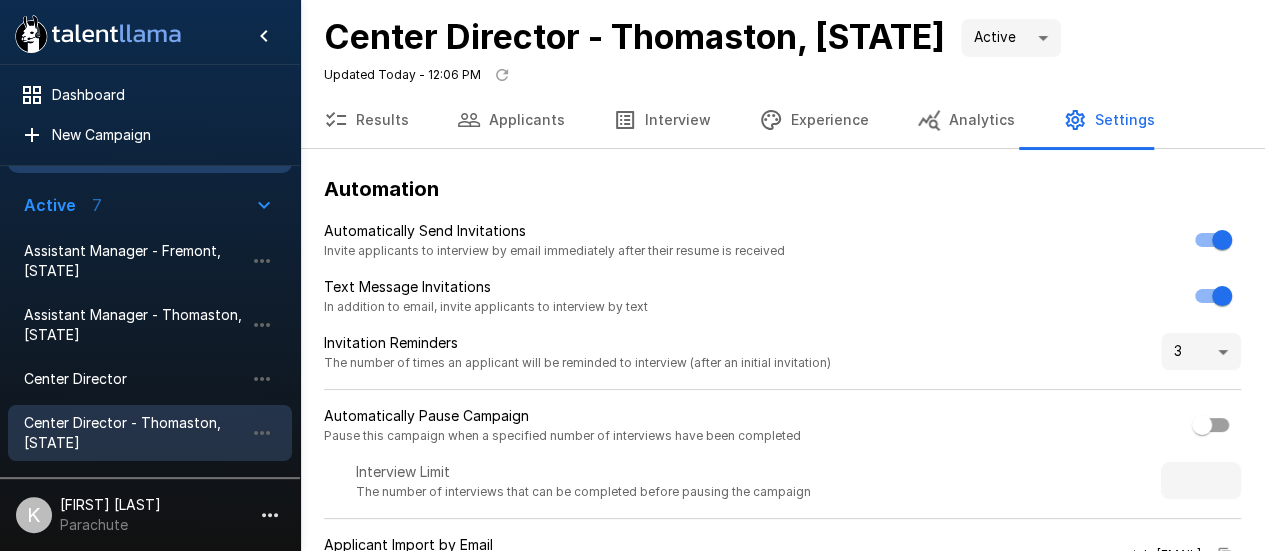 click on "Analytics" at bounding box center [966, 120] 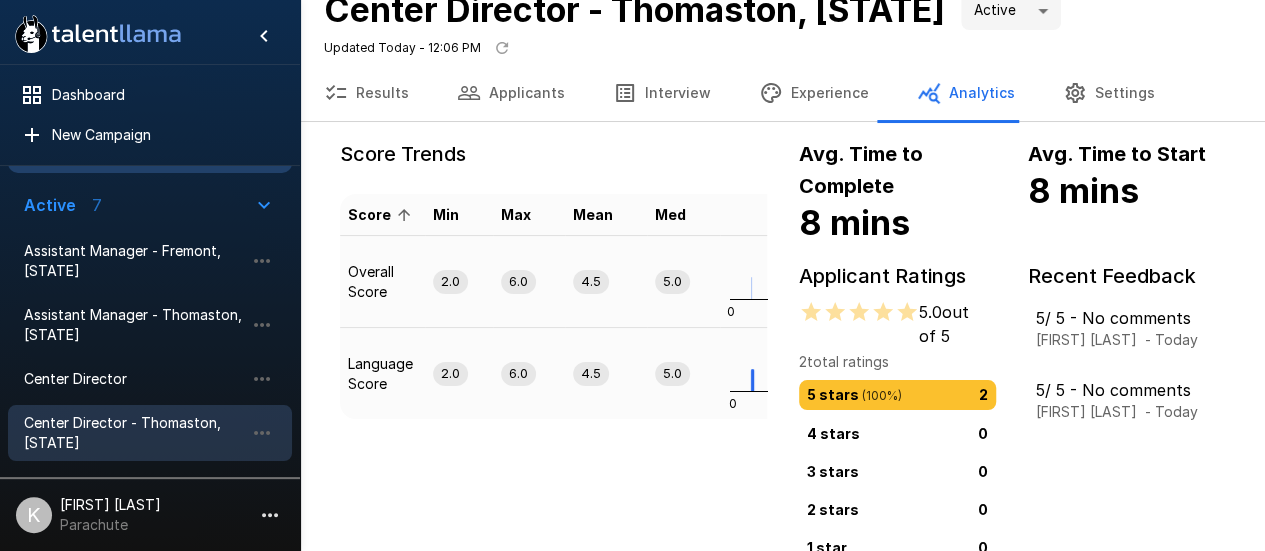 scroll, scrollTop: 28, scrollLeft: 0, axis: vertical 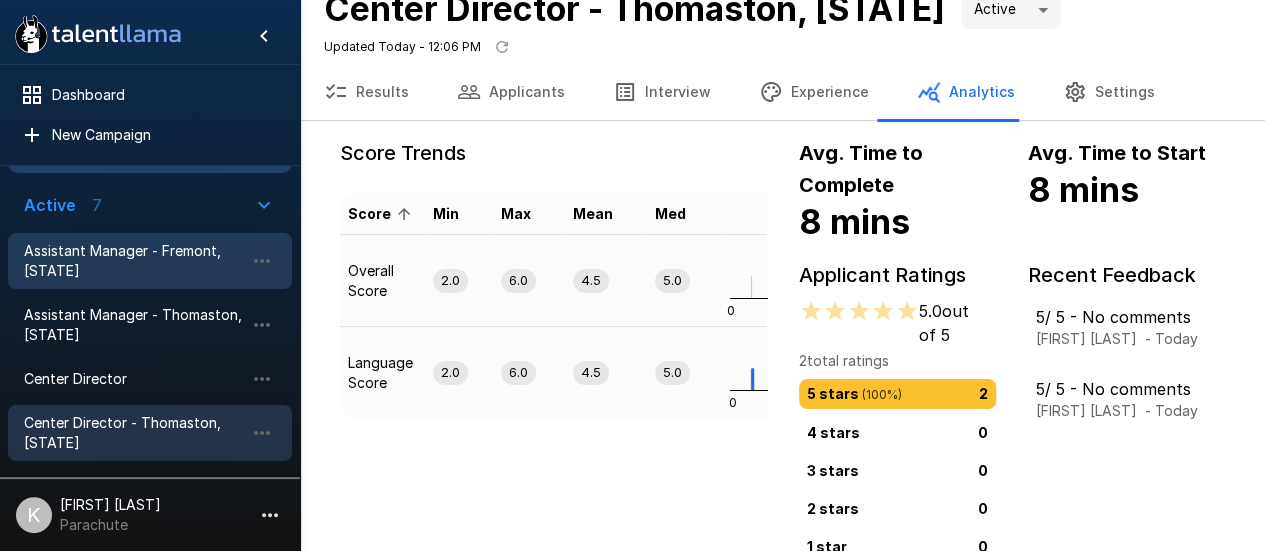 click on "Assistant Manager - [CITY], [STATE]" at bounding box center (150, 261) 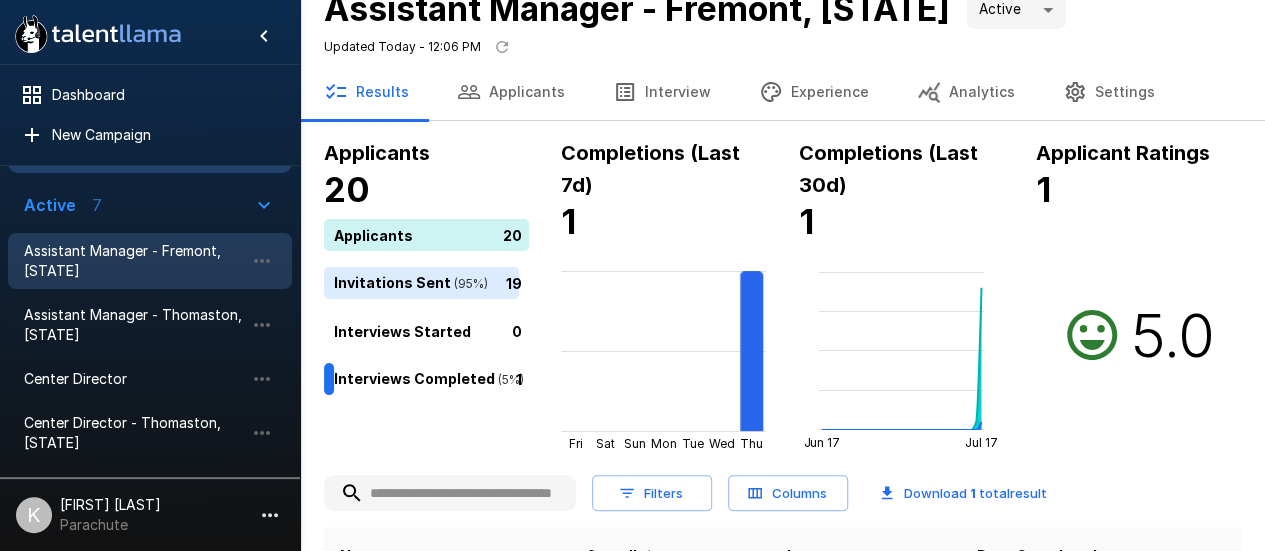 click on "Settings" at bounding box center (1109, 92) 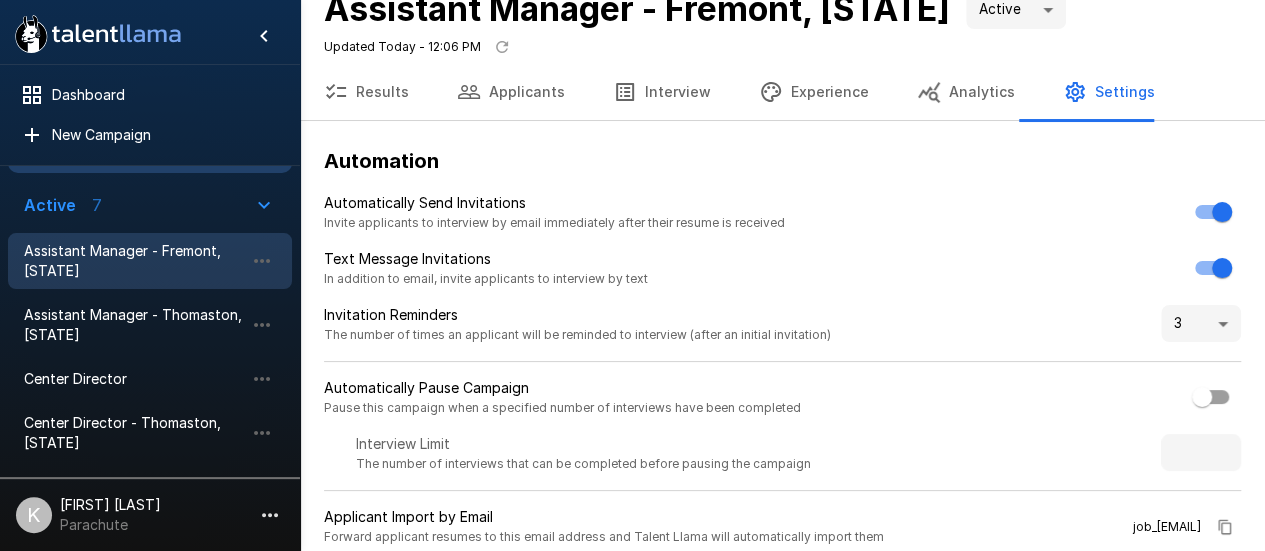 click on "Analytics" at bounding box center (966, 92) 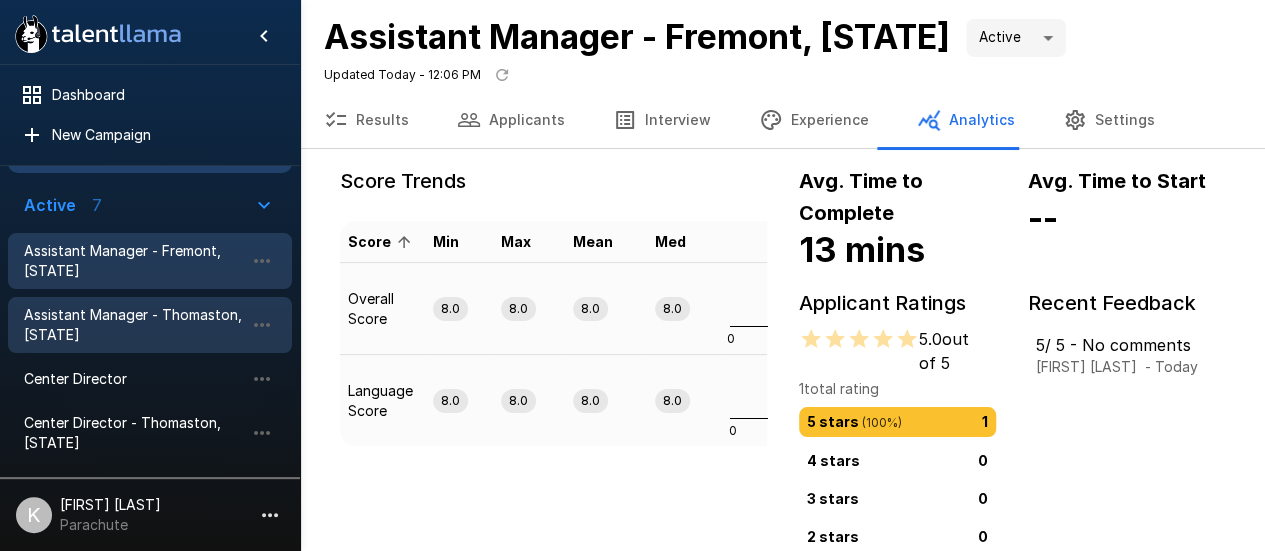 click on "Assistant Manager - [CITY], [STATE]" at bounding box center (134, 325) 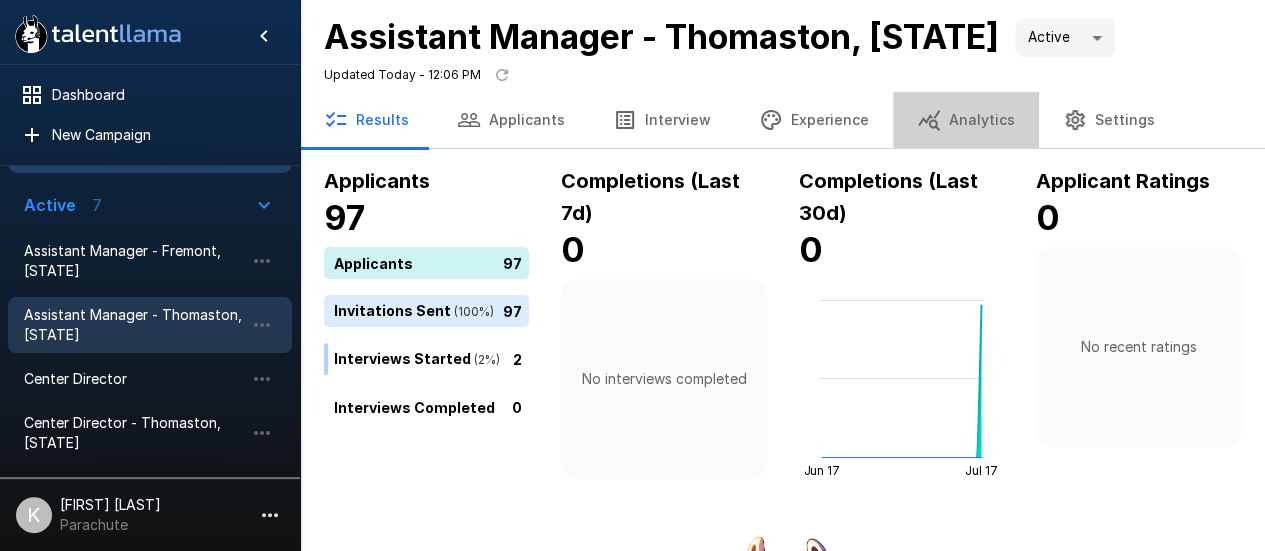 click on "Analytics" at bounding box center [966, 120] 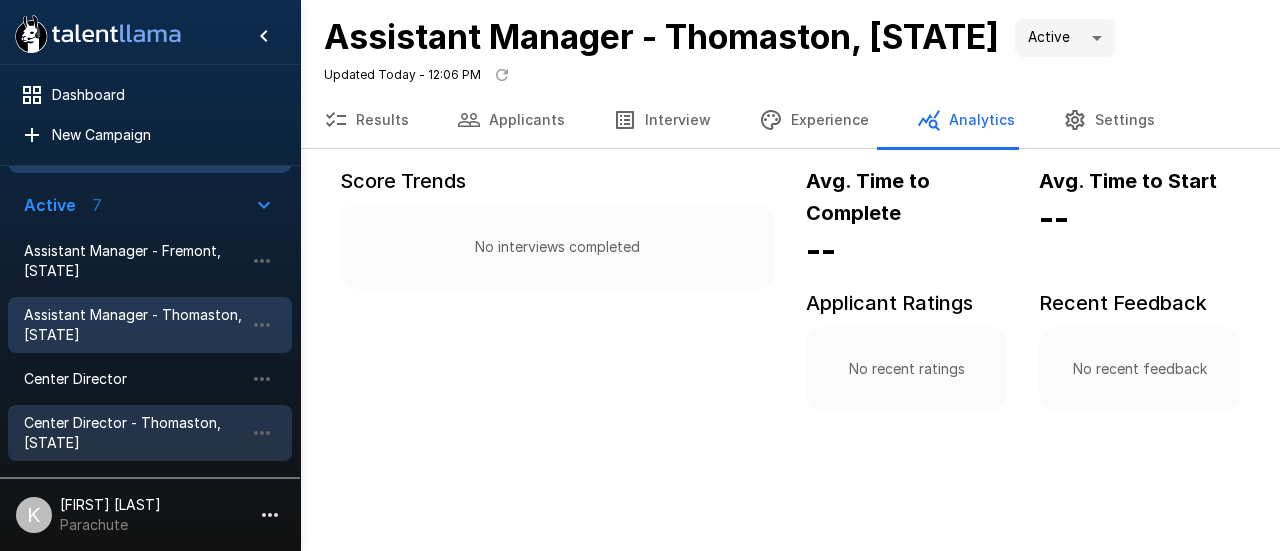 click on "Center Director - [CITY], [STATE]" at bounding box center (134, 433) 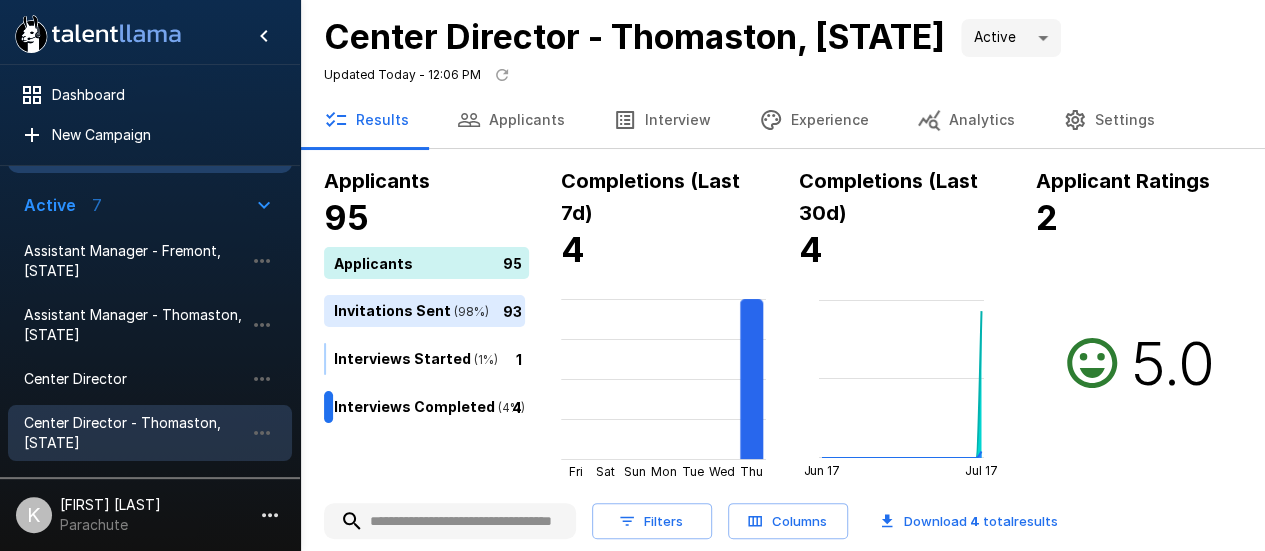 click on "LPN / Paramedic / EMT" at bounding box center (134, 487) 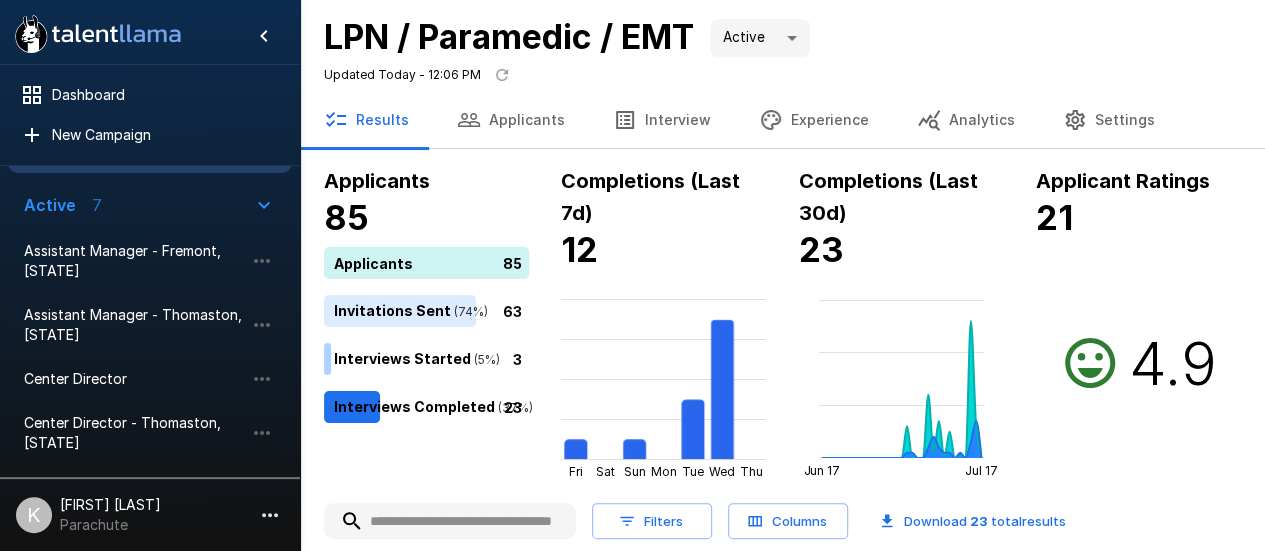 click on "Settings" at bounding box center [1109, 120] 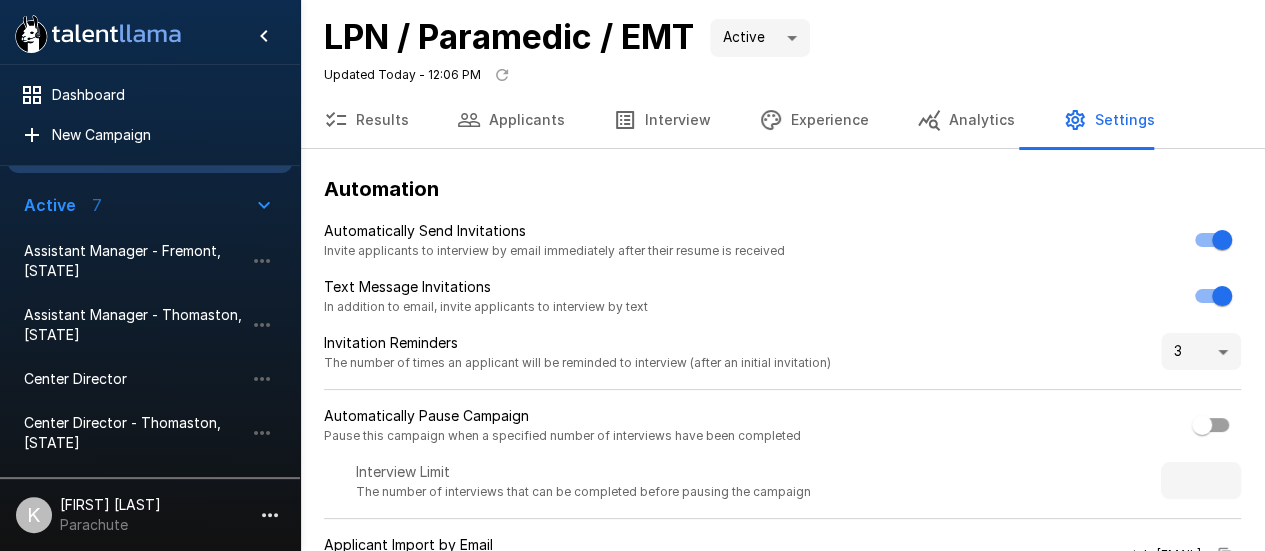 scroll, scrollTop: 432, scrollLeft: 0, axis: vertical 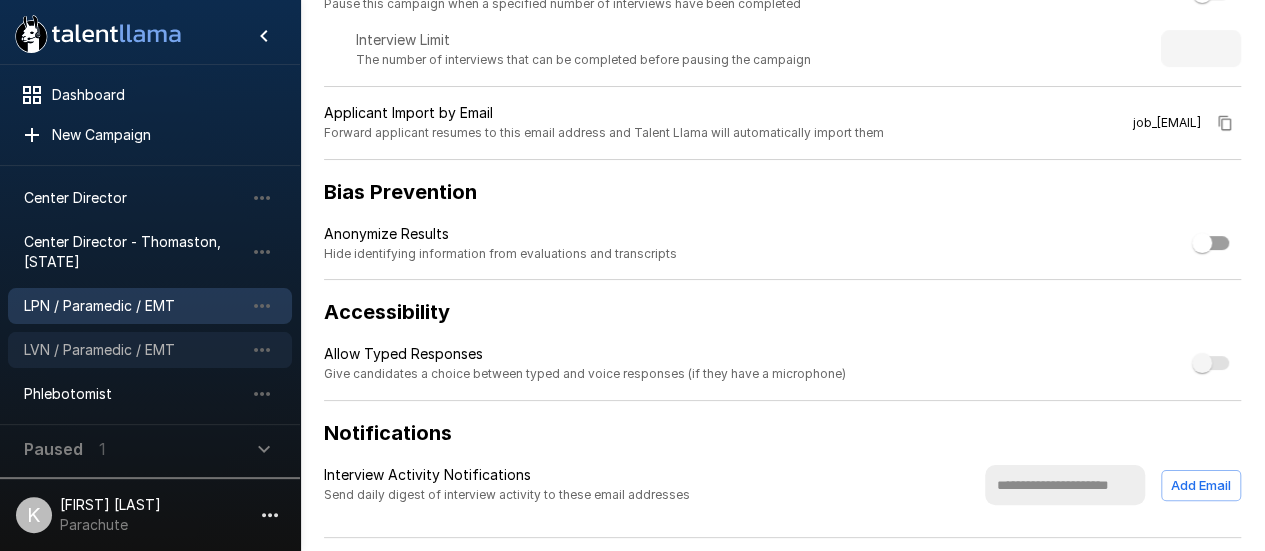 click on "LVN / Paramedic / EMT" at bounding box center (134, 350) 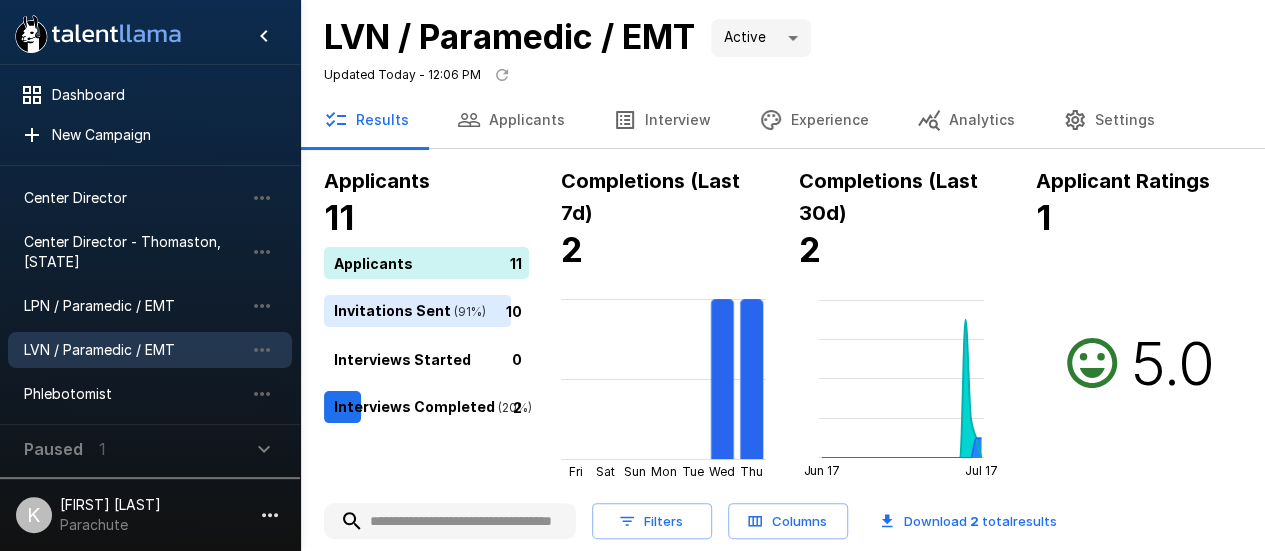 click on "Settings" at bounding box center [1109, 120] 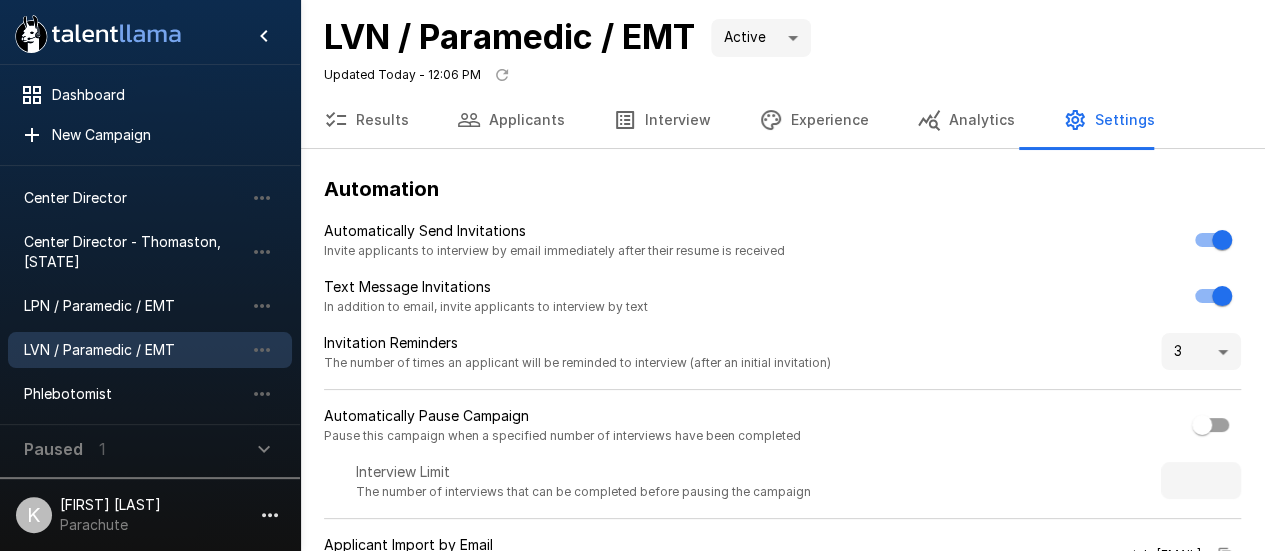 scroll, scrollTop: 432, scrollLeft: 0, axis: vertical 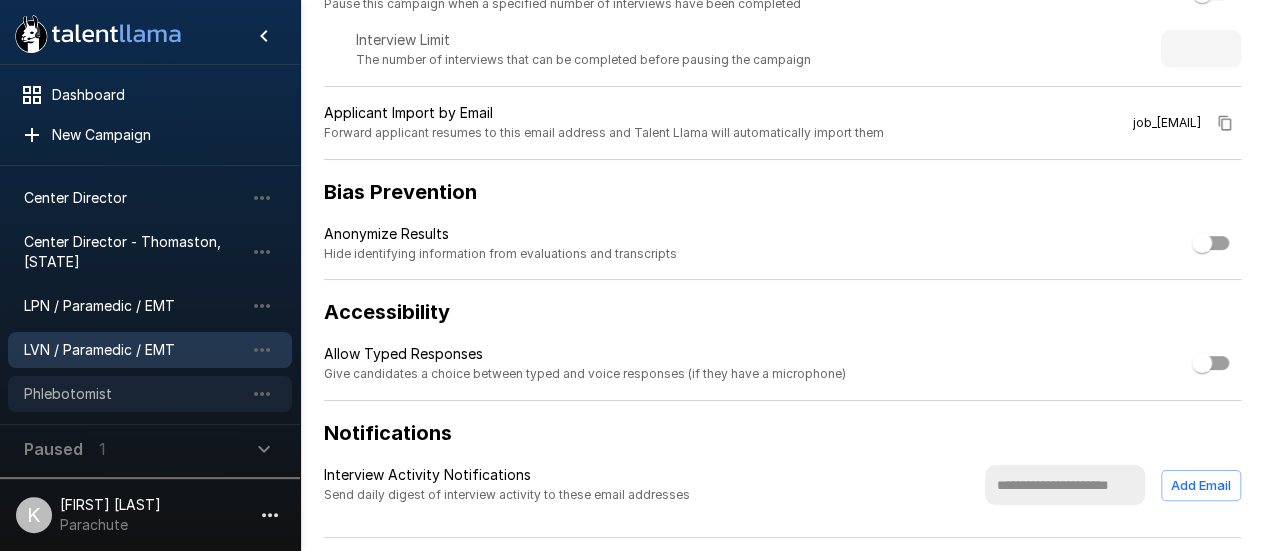 click on "Phlebotomist" at bounding box center [150, 394] 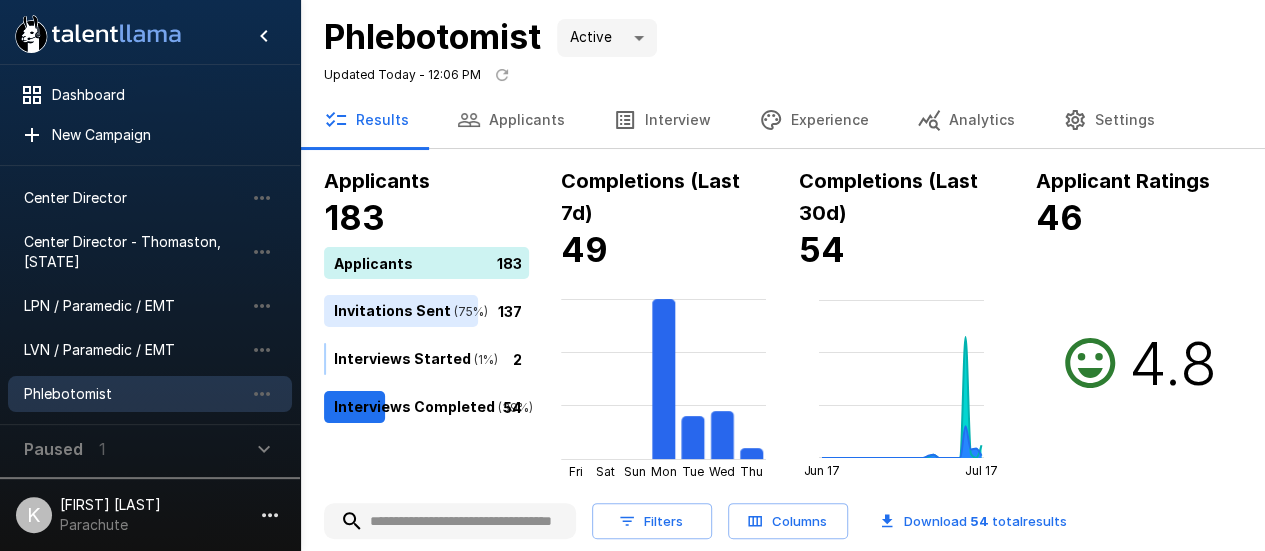 click on "Settings" at bounding box center (1109, 120) 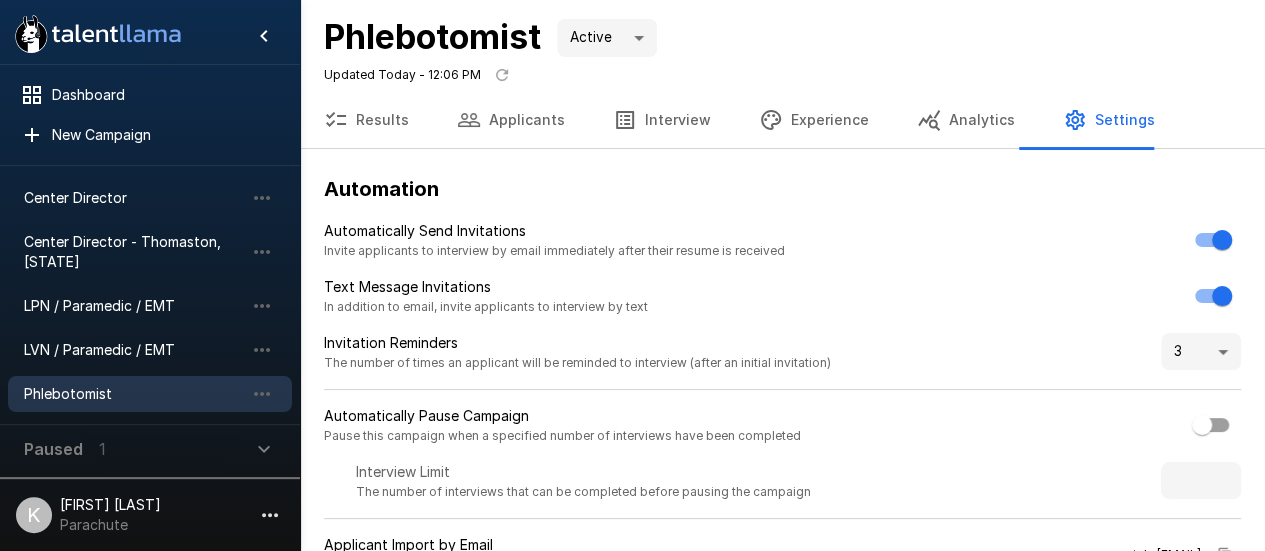 scroll, scrollTop: 472, scrollLeft: 0, axis: vertical 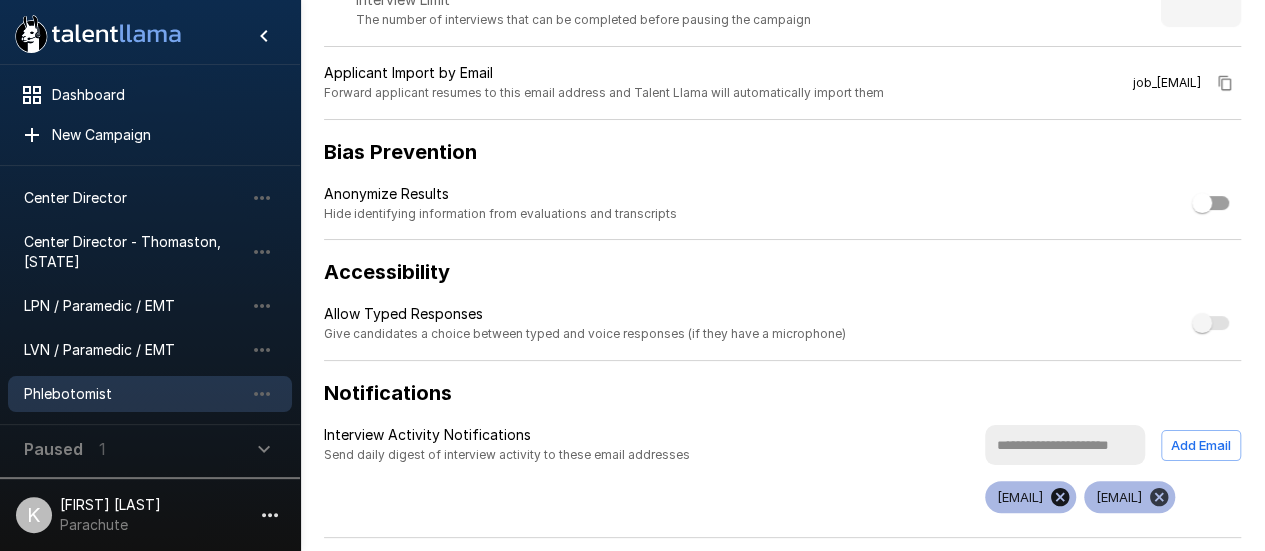 click 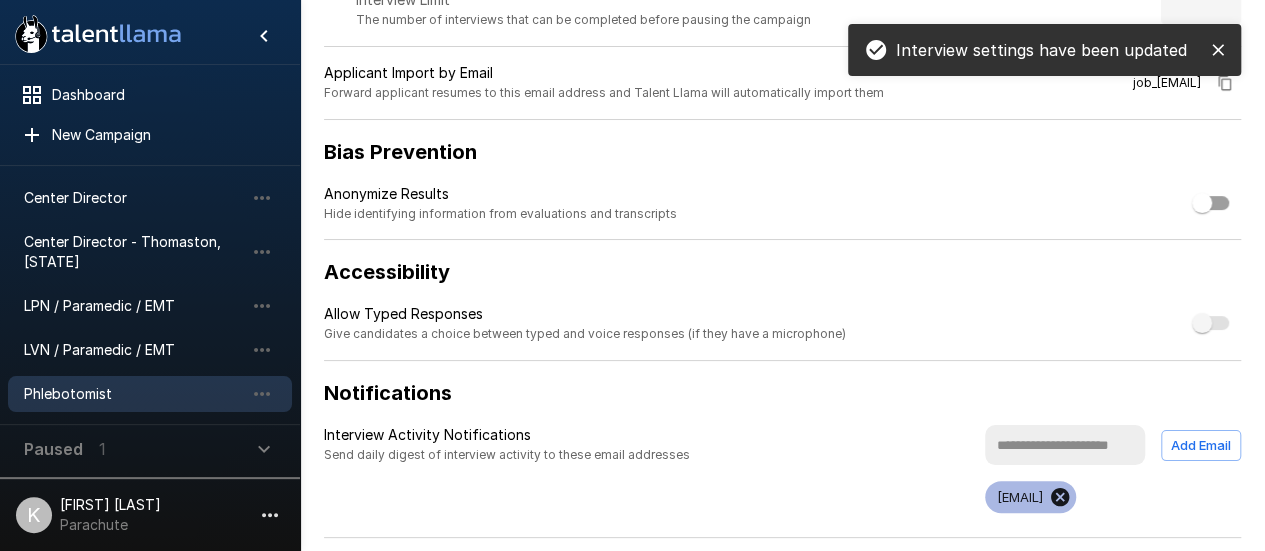 click 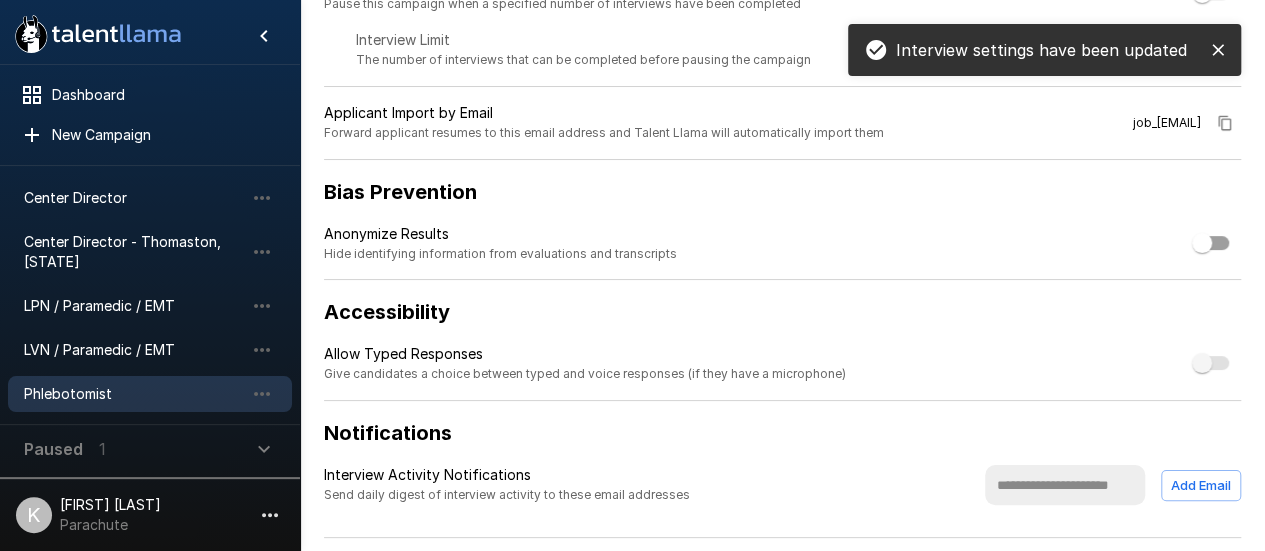 scroll, scrollTop: 0, scrollLeft: 0, axis: both 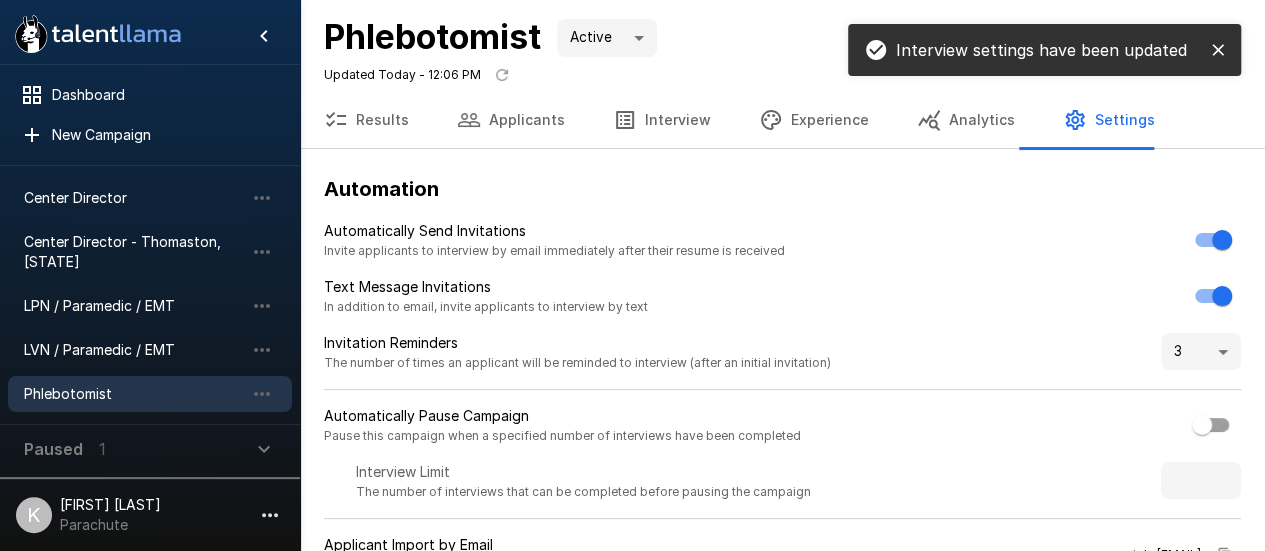 click on "Physician Substitute" at bounding box center [134, 495] 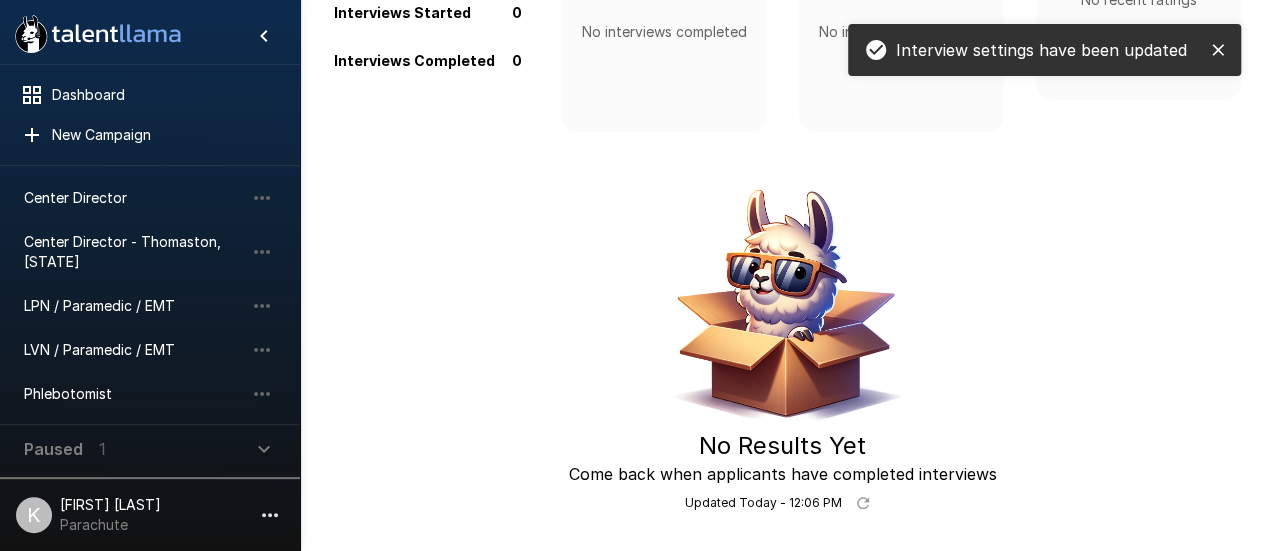 scroll, scrollTop: 0, scrollLeft: 0, axis: both 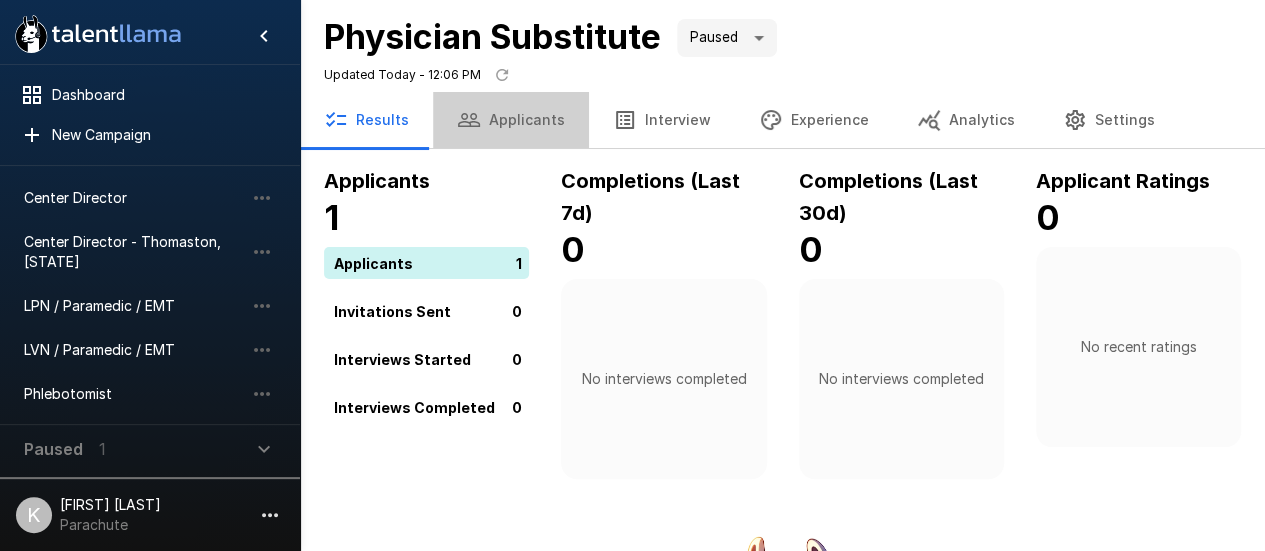 click on "Applicants" at bounding box center (511, 120) 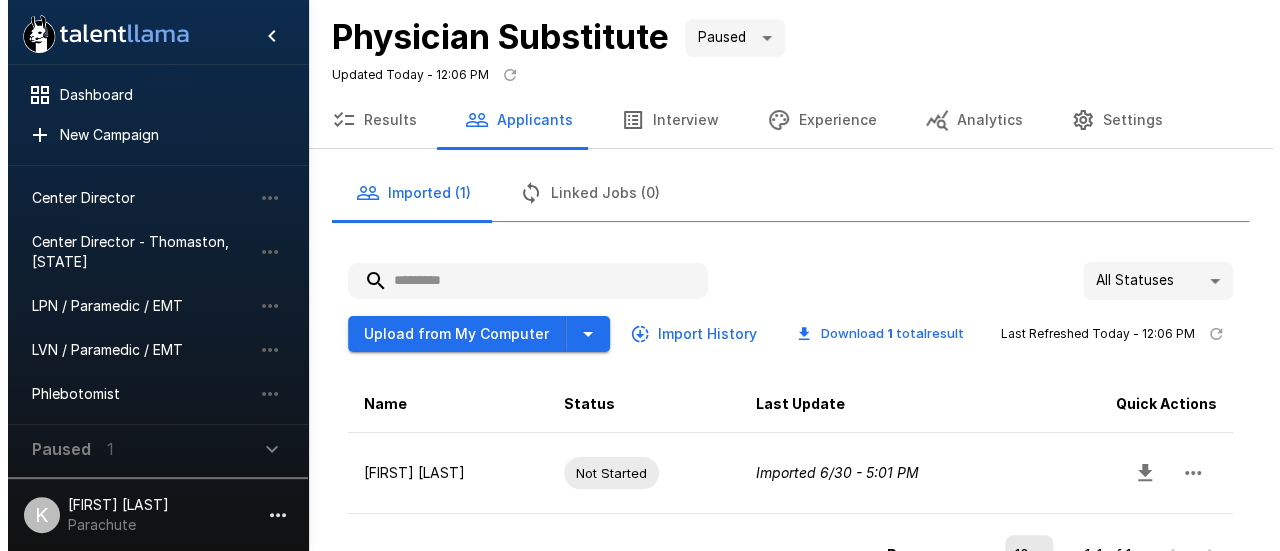 scroll, scrollTop: 60, scrollLeft: 0, axis: vertical 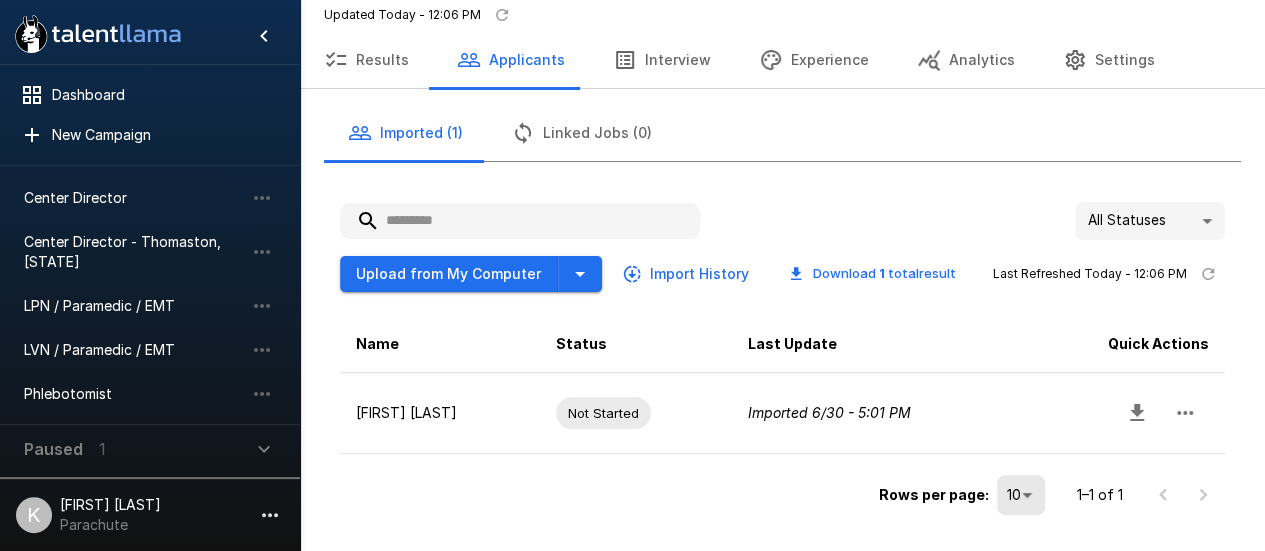 click 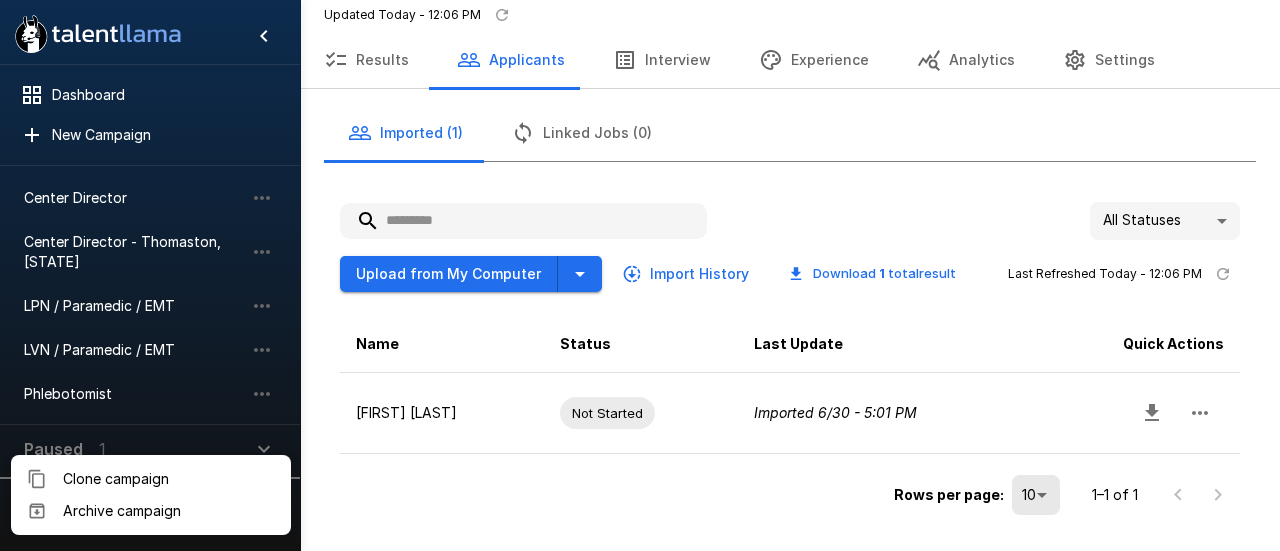 click on "Archive campaign" at bounding box center [169, 511] 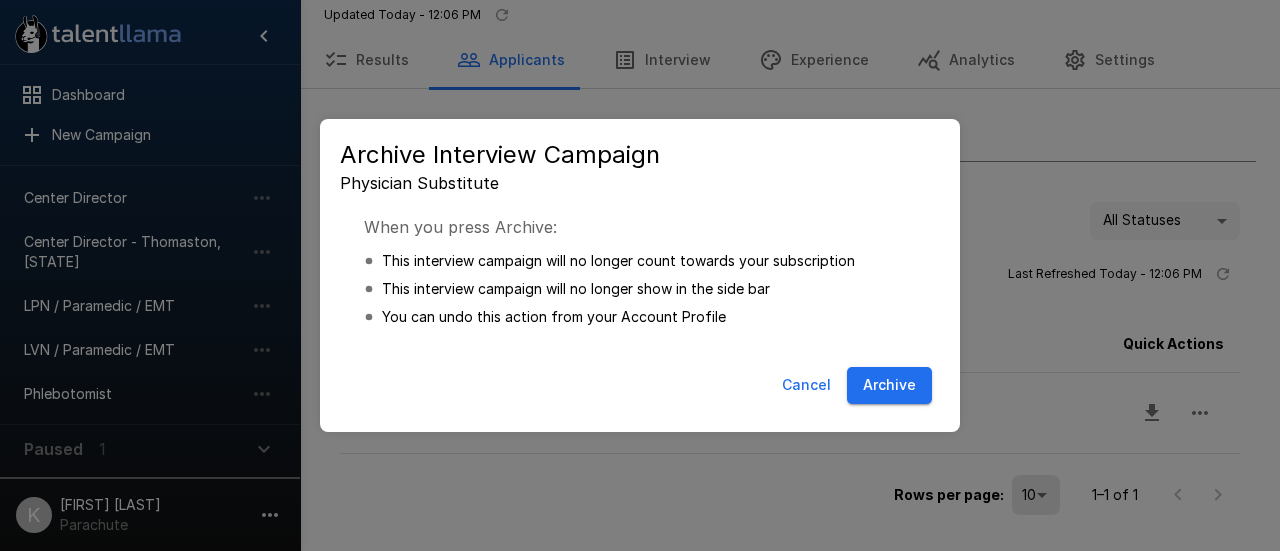 scroll, scrollTop: 226, scrollLeft: 0, axis: vertical 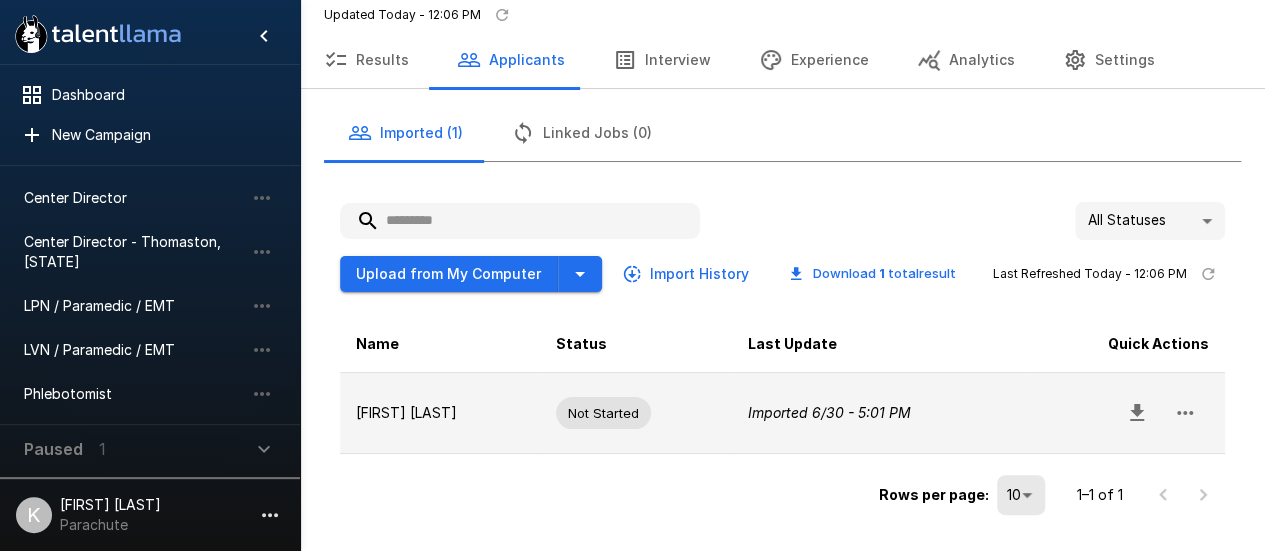 click 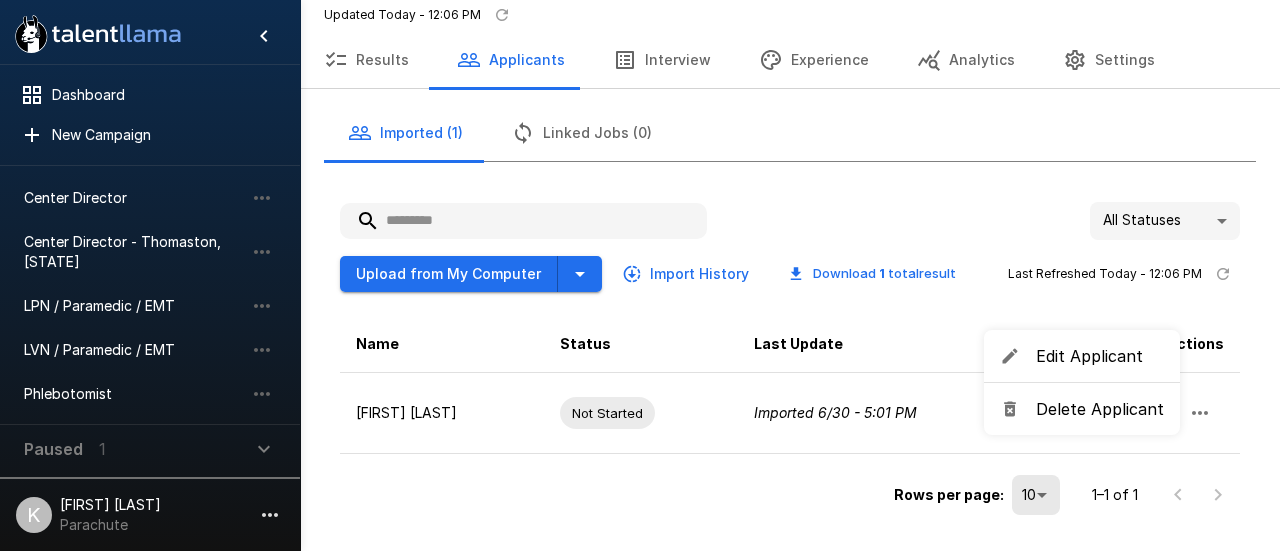 click on "Delete Applicant" at bounding box center [1100, 409] 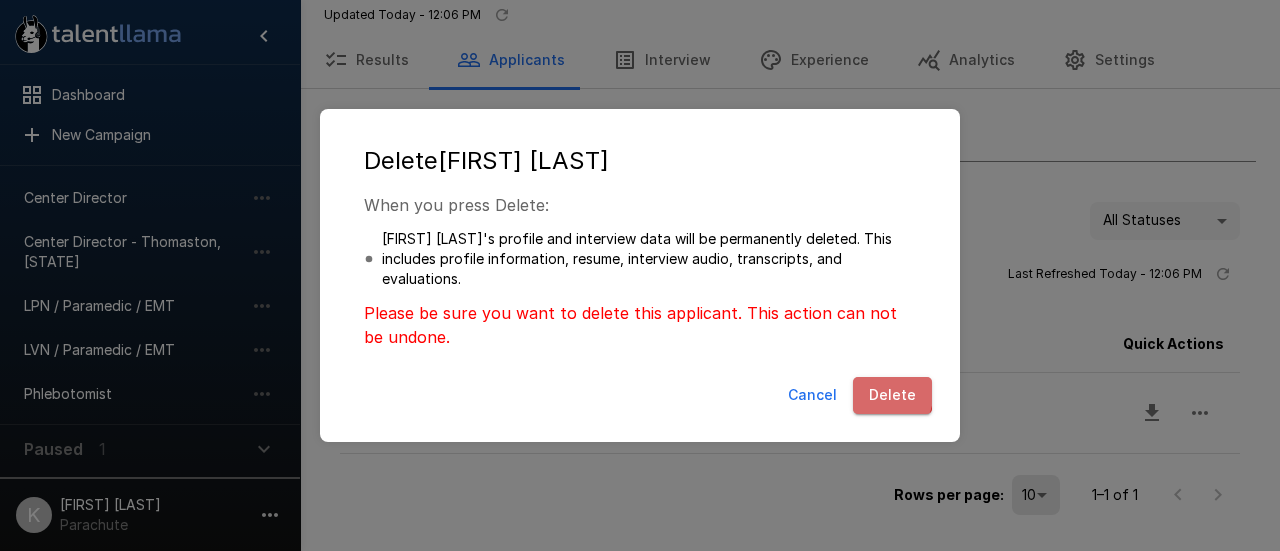 click on "Delete" at bounding box center (892, 395) 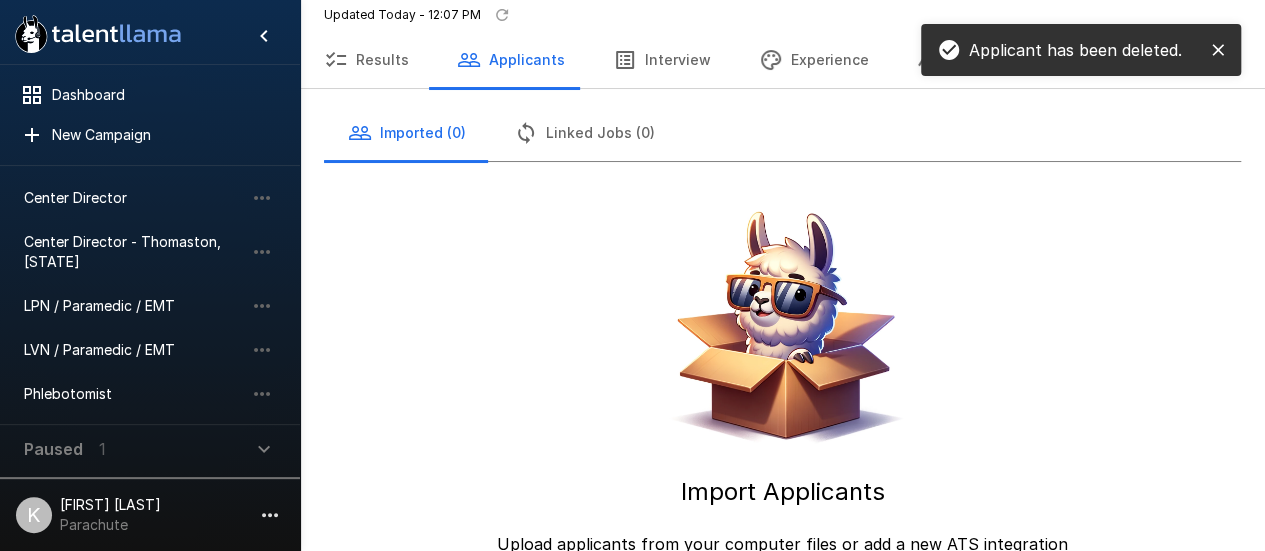 click 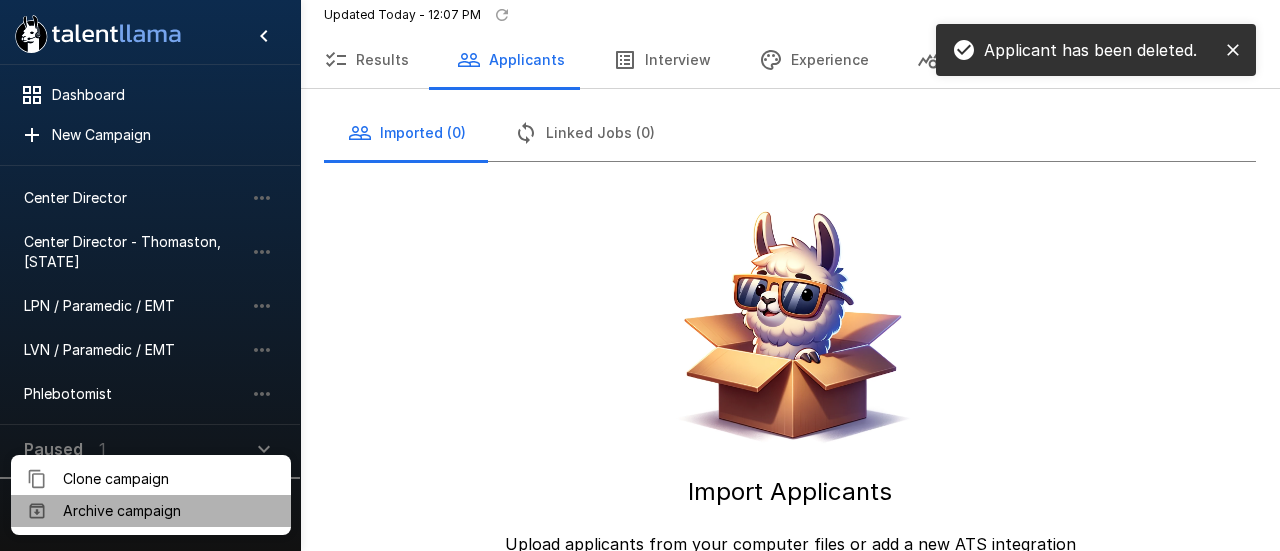 click on "Archive campaign" at bounding box center (169, 511) 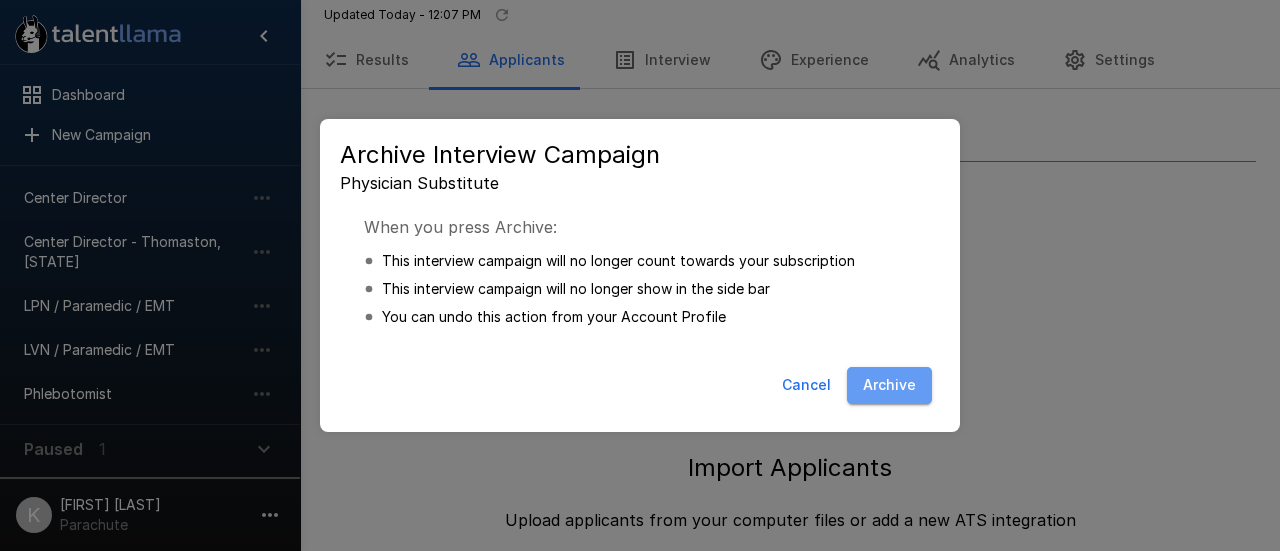 click on "Archive" at bounding box center (889, 385) 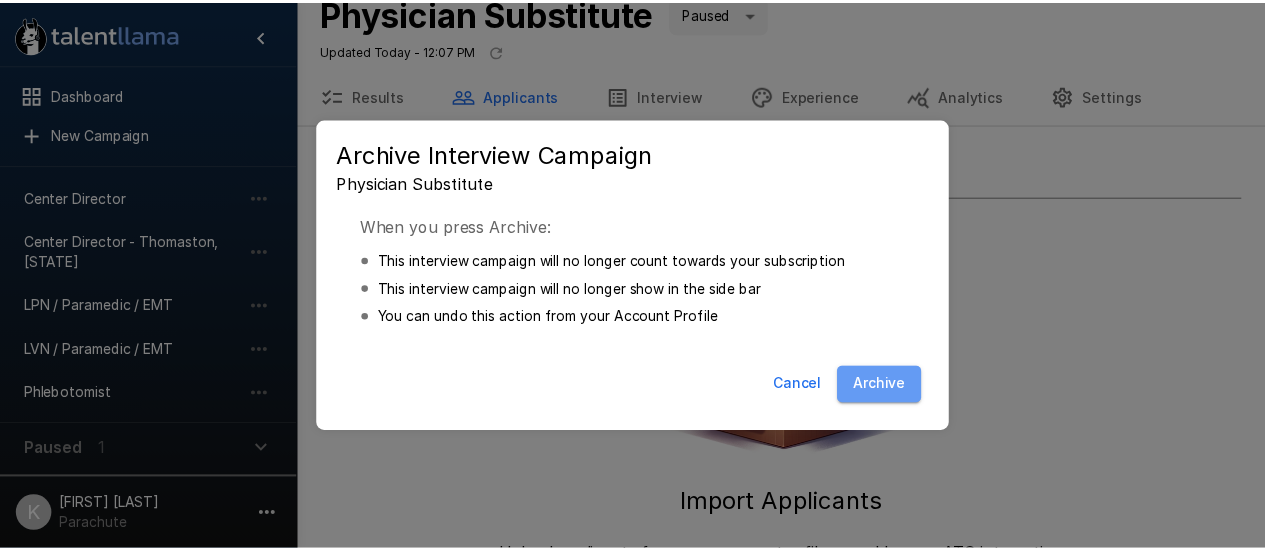 scroll, scrollTop: 138, scrollLeft: 0, axis: vertical 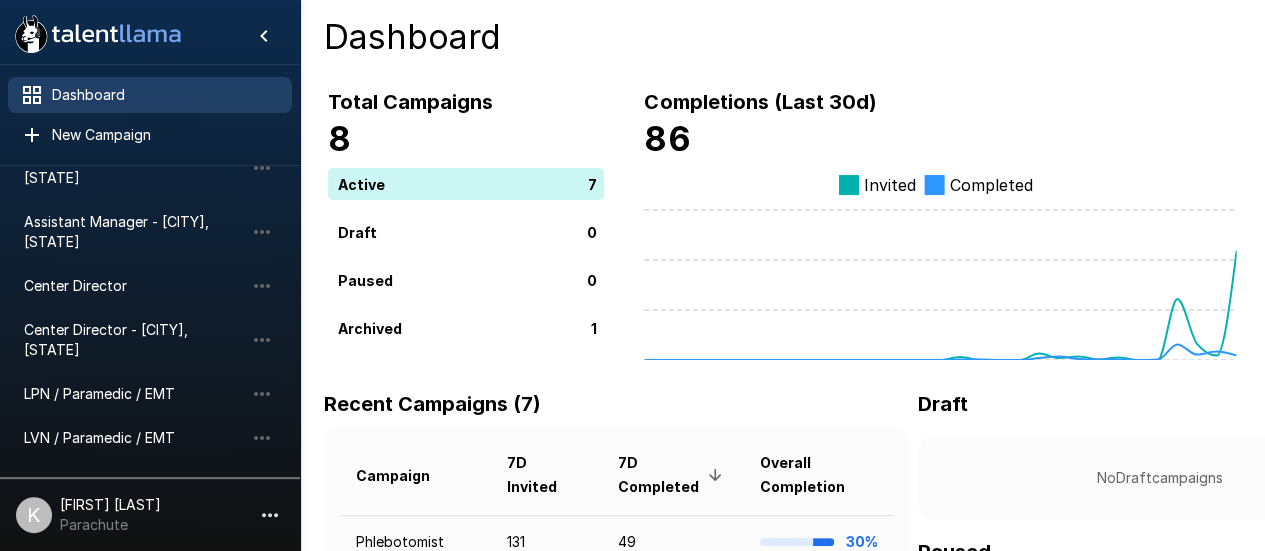 click on "Dashboard" at bounding box center [164, 95] 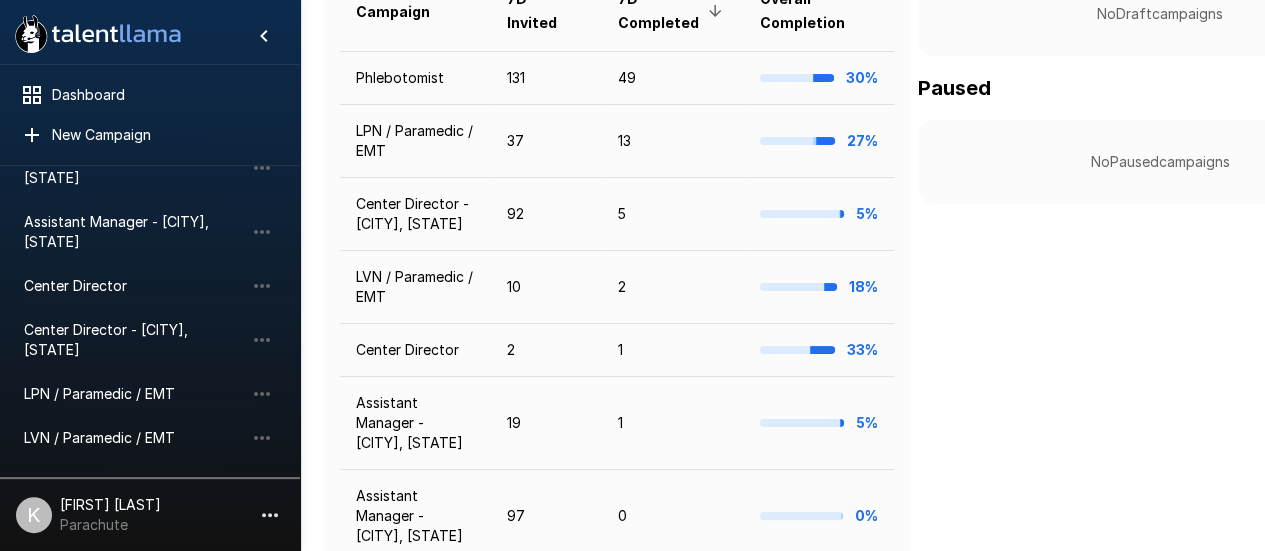scroll, scrollTop: 465, scrollLeft: 0, axis: vertical 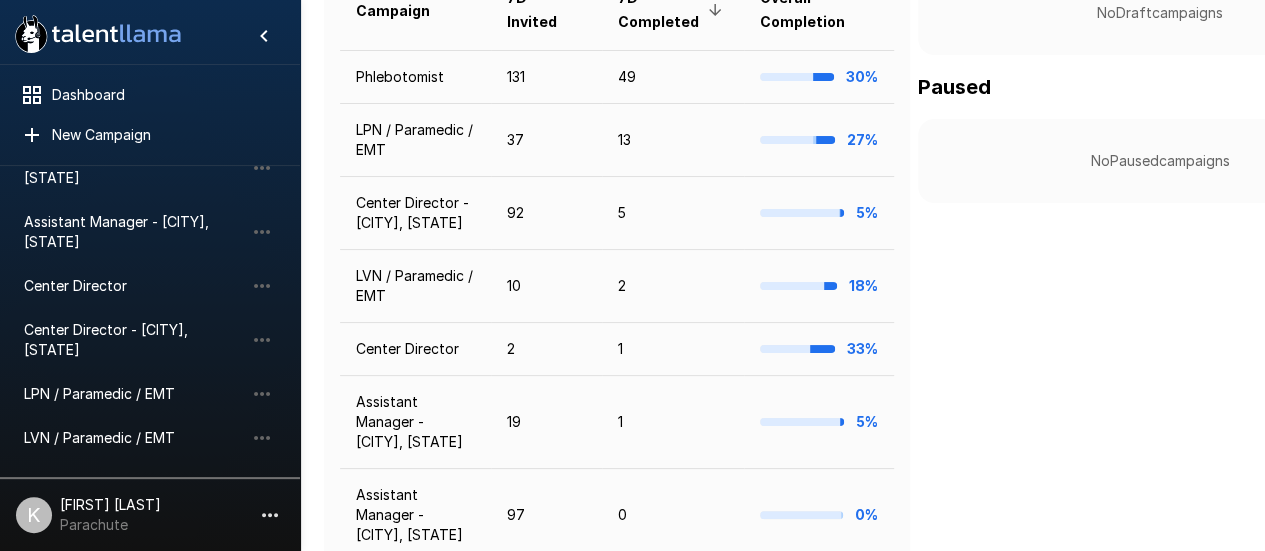 click on "[FIRST] [LAST]" at bounding box center [110, 505] 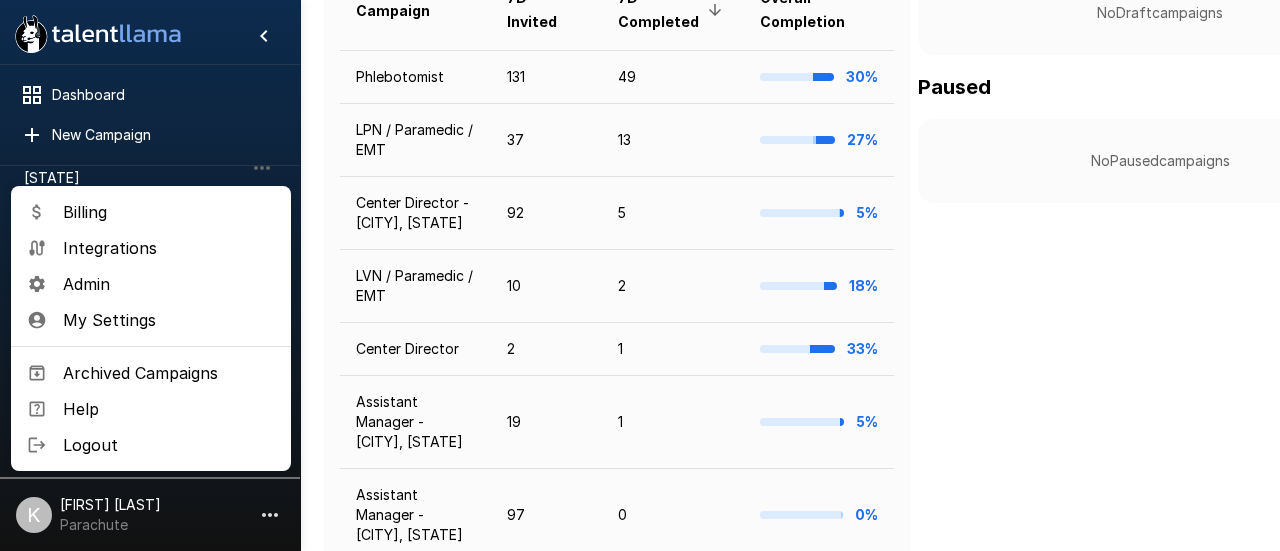 click on "Billing" at bounding box center [169, 212] 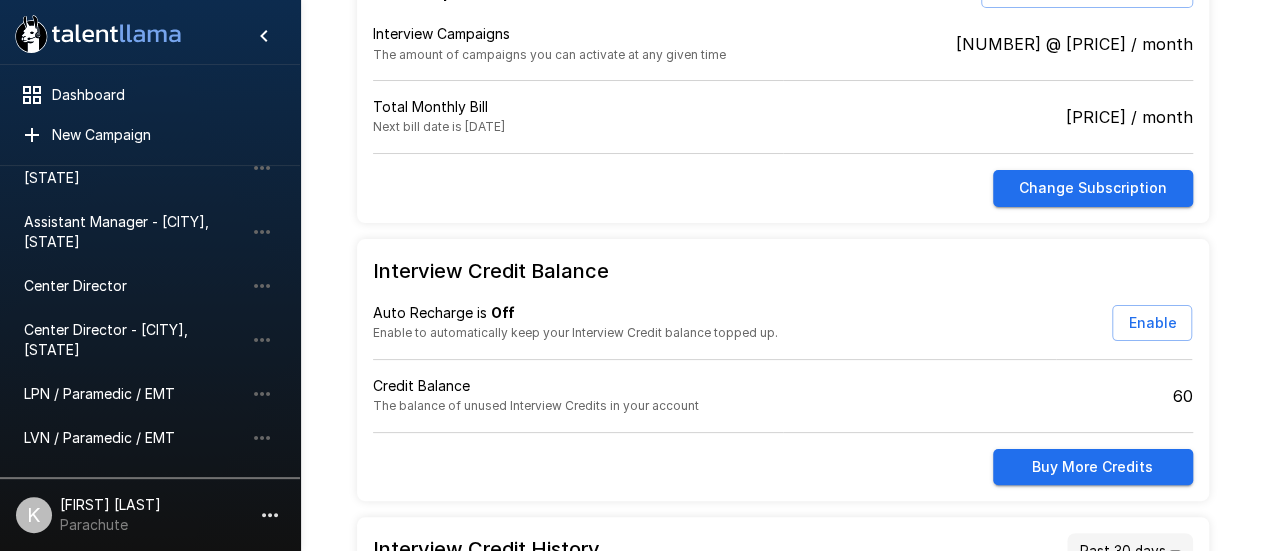 scroll, scrollTop: 116, scrollLeft: 0, axis: vertical 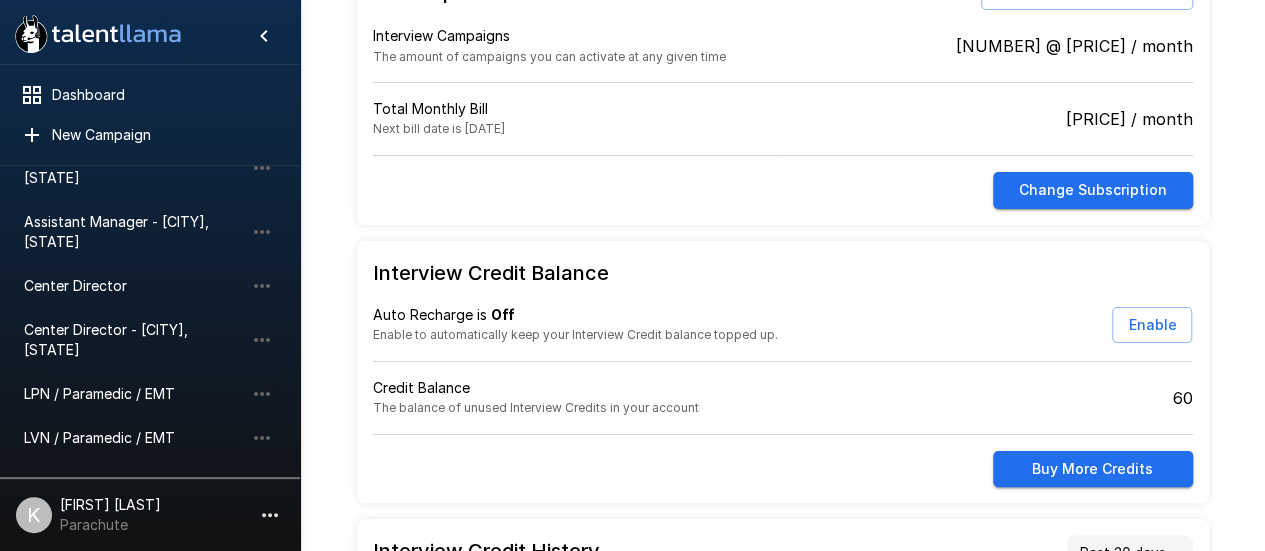 click on "Buy More Credits" at bounding box center (1093, 469) 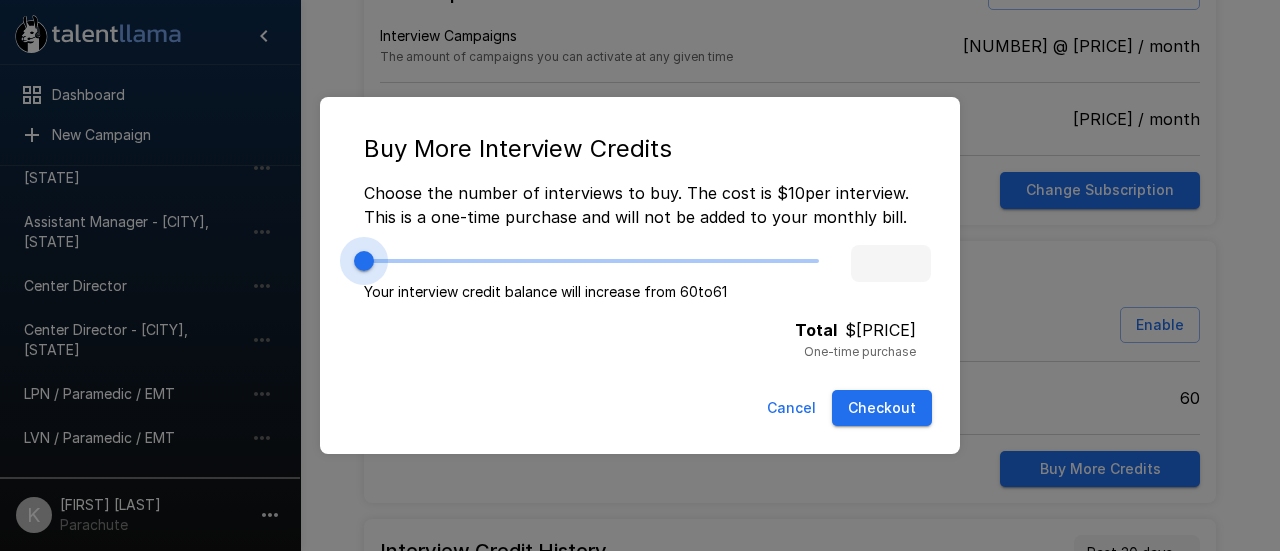 type on "***" 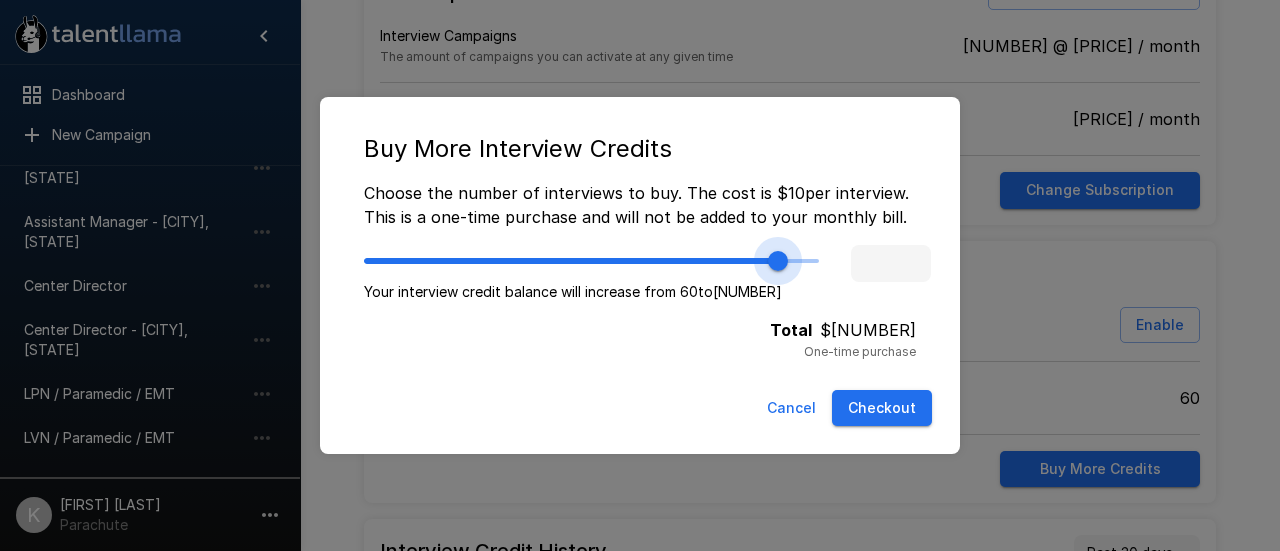 type on "****" 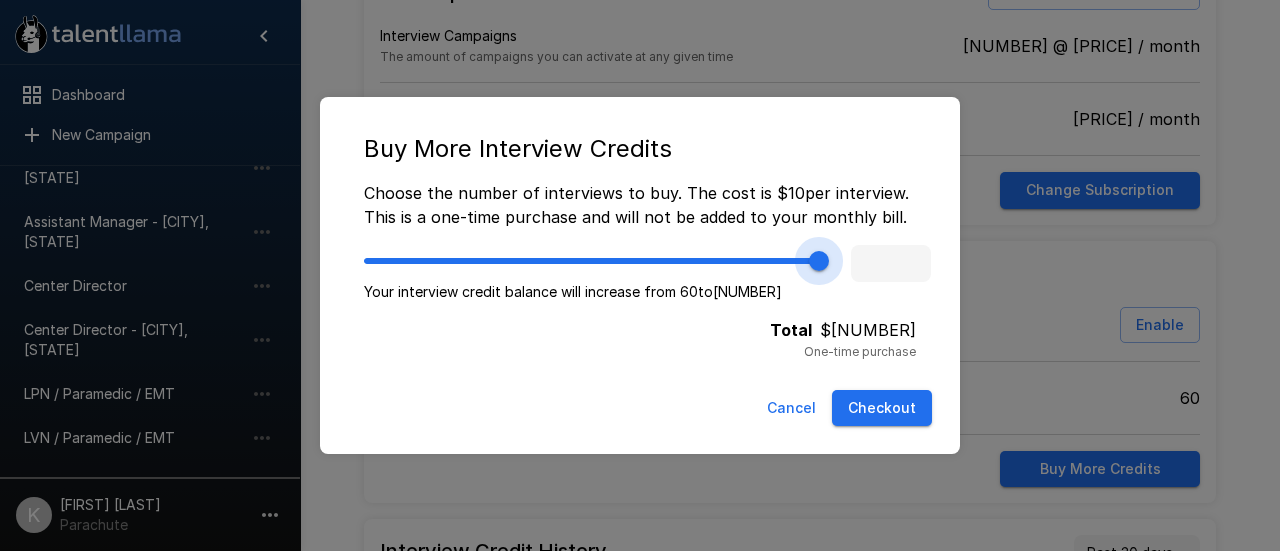 drag, startPoint x: 359, startPoint y: 257, endPoint x: 869, endPoint y: 264, distance: 510.04803 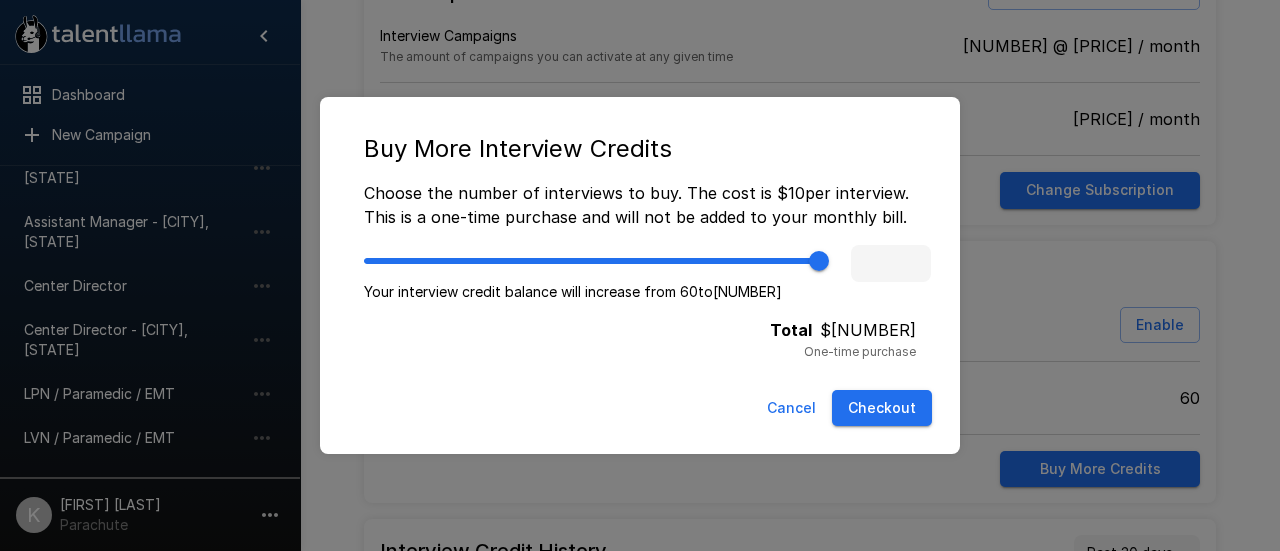 type on "****" 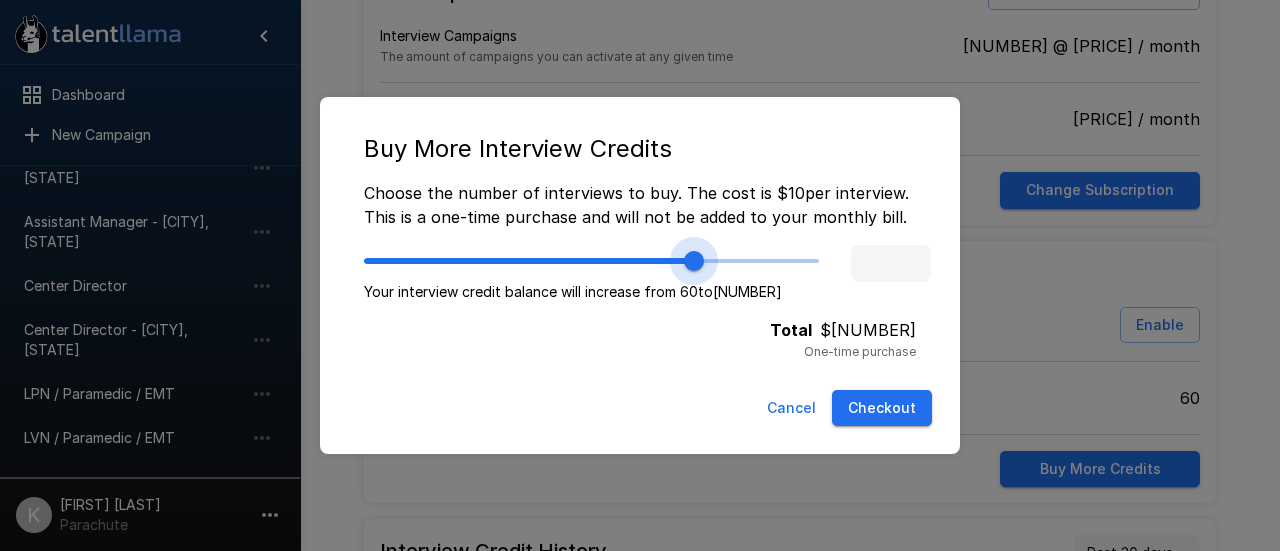 type on "****" 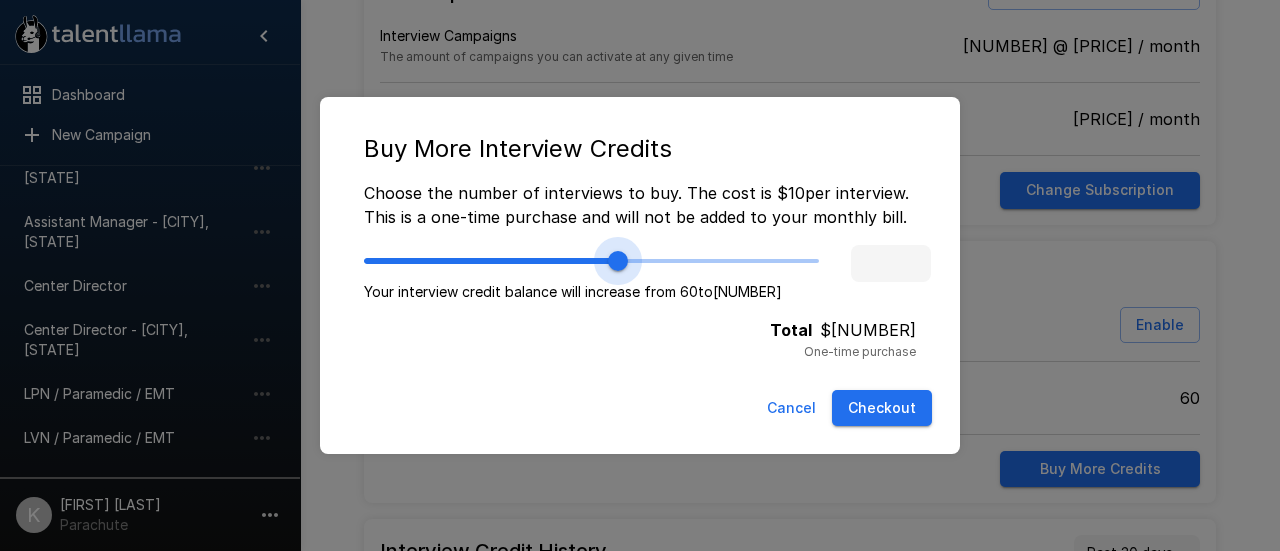 type on "****" 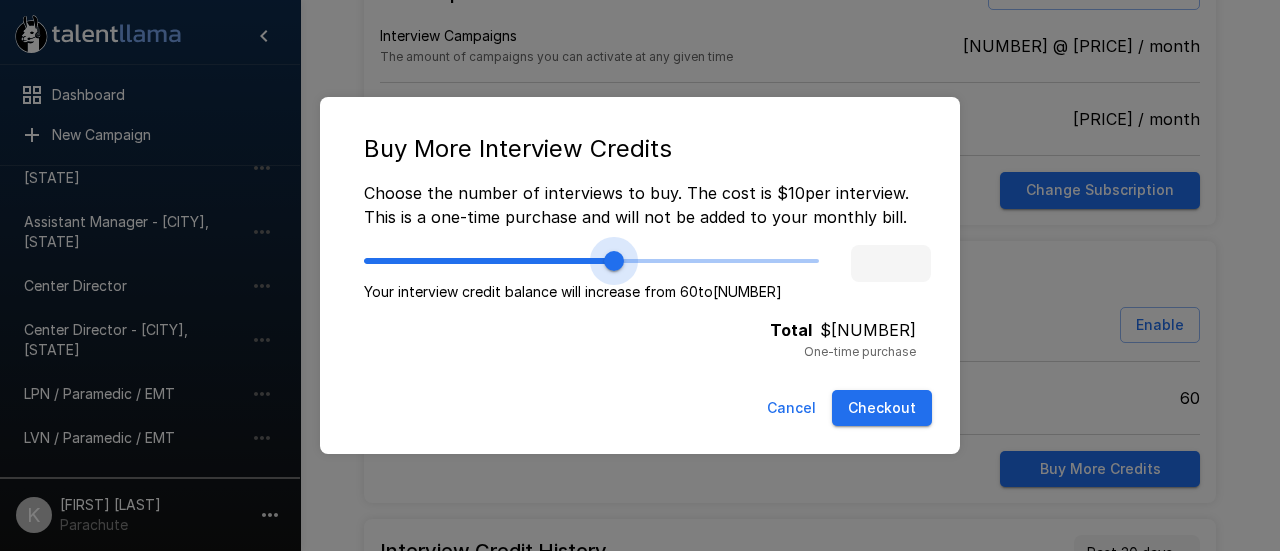 drag, startPoint x: 824, startPoint y: 263, endPoint x: 614, endPoint y: 268, distance: 210.05951 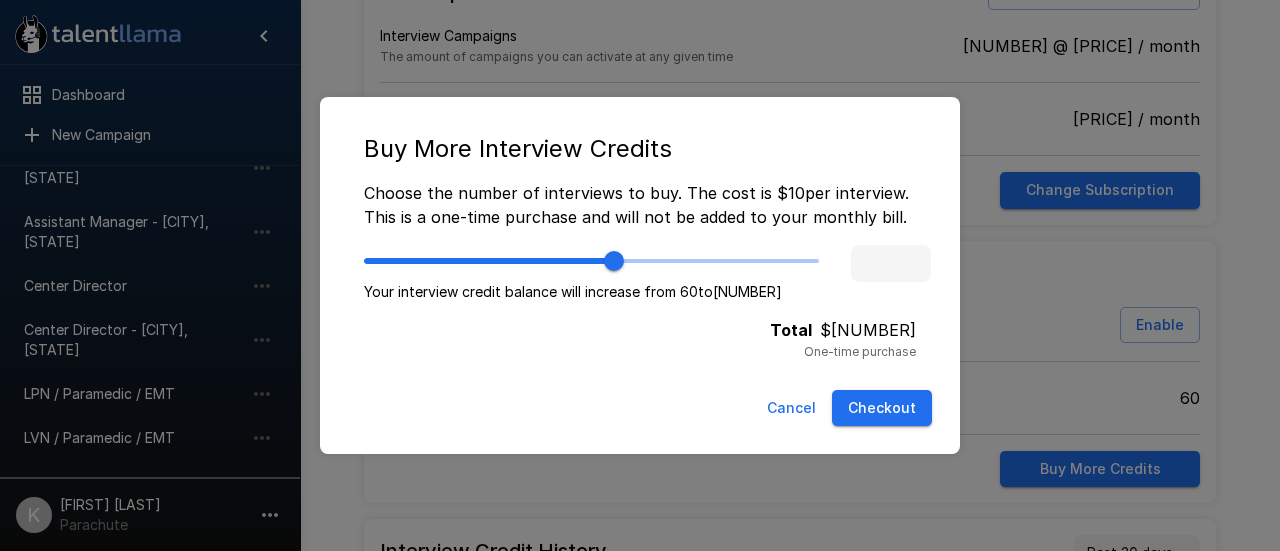 click on "Buy More Interview Credits Choose the number of interviews to buy. The cost is $ [PRICE]  per interview. This is a one-time purchase and will not be added to your monthly bill. **** Your interview credit balance will increase from   [NUMBER]  to  [NUMBER] Total $ [PRICE] One-time purchase Cancel Checkout" at bounding box center (640, 275) 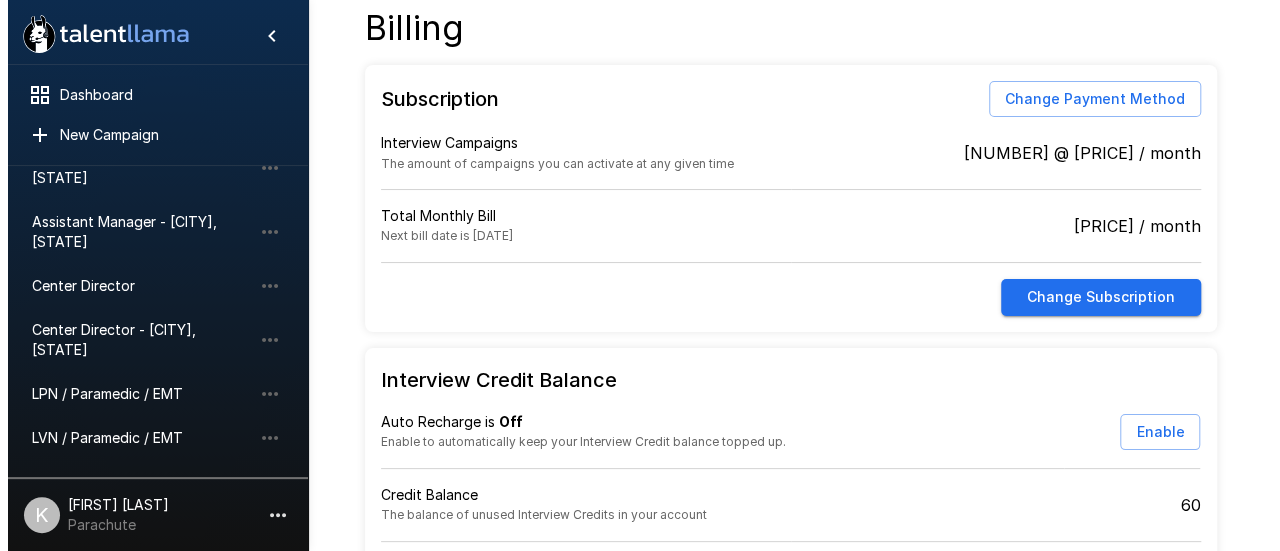 scroll, scrollTop: 8, scrollLeft: 0, axis: vertical 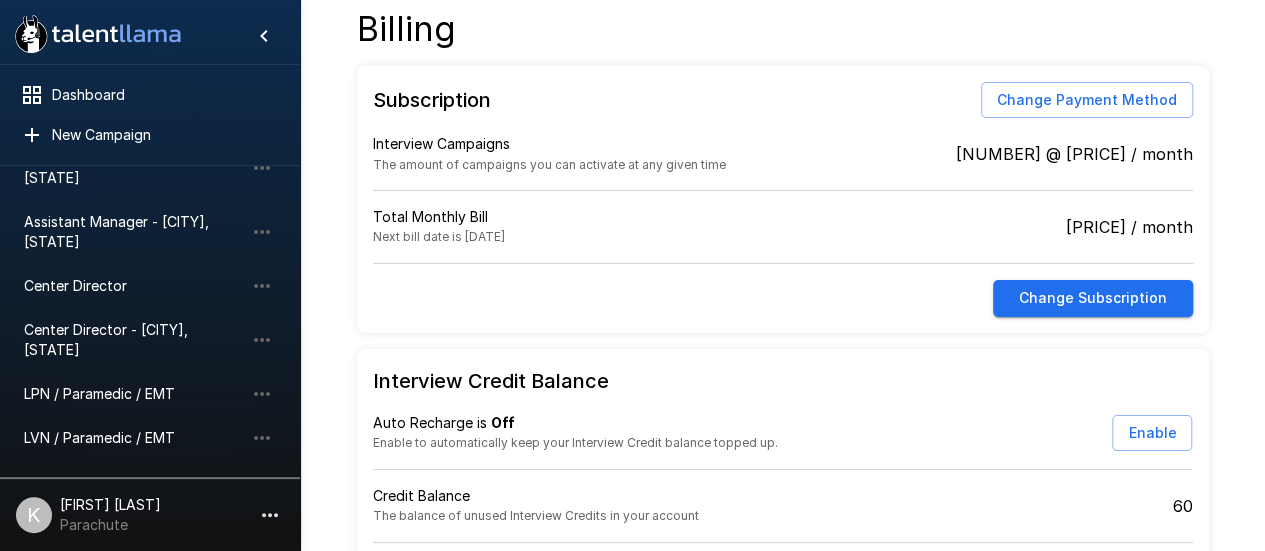 click on "[FIRST] [LAST]" at bounding box center [110, 505] 